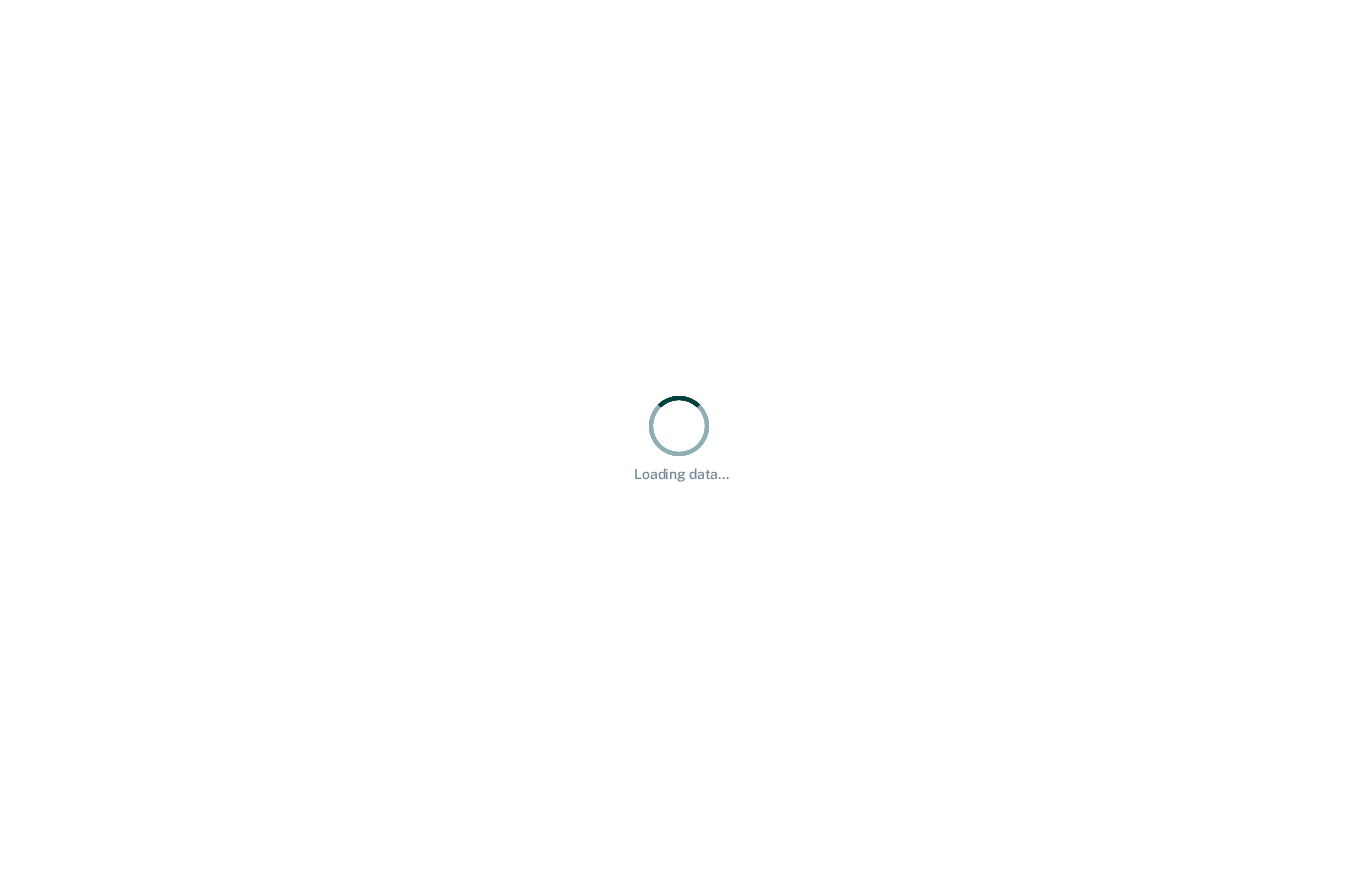 scroll, scrollTop: 0, scrollLeft: 0, axis: both 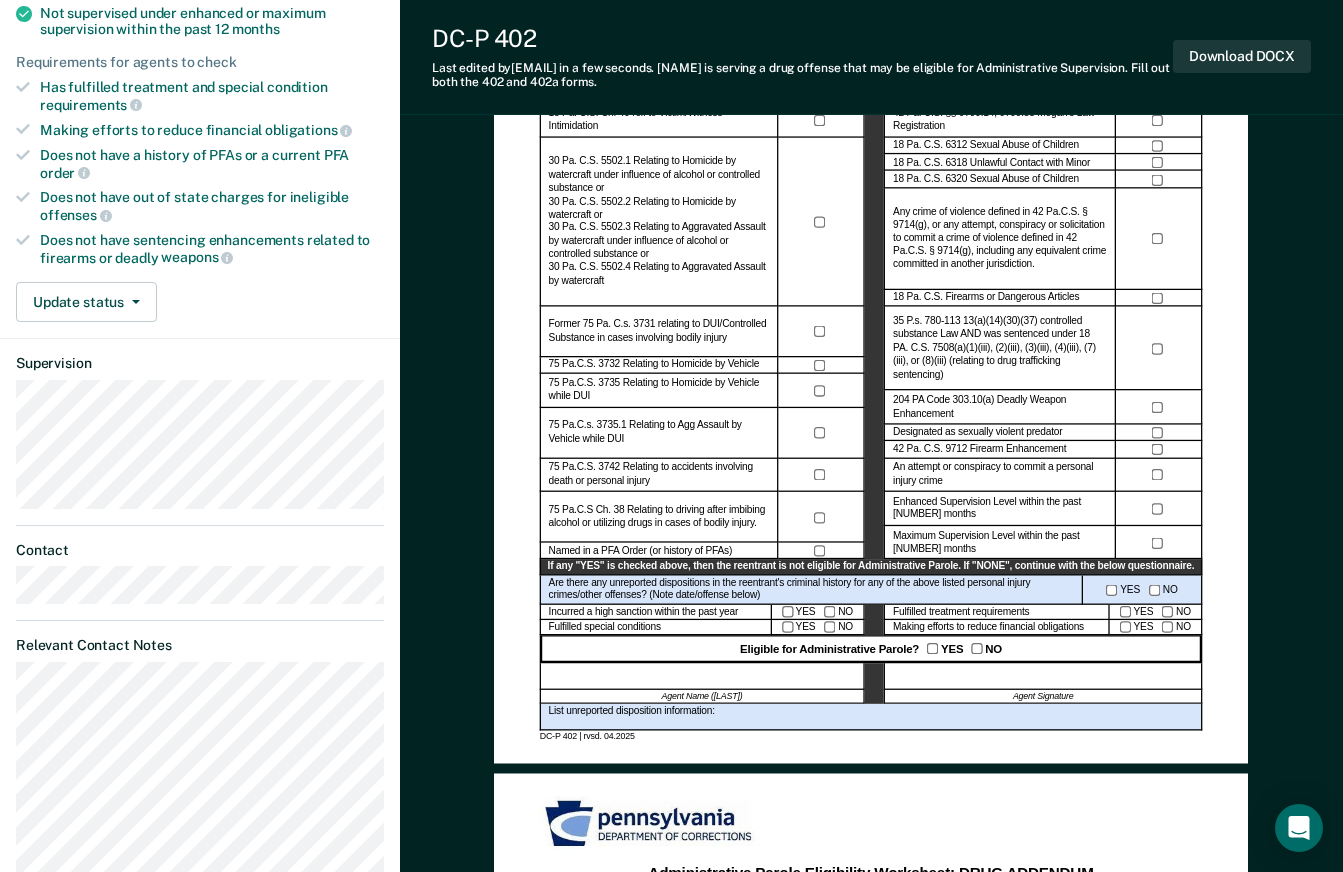 click at bounding box center [702, 676] 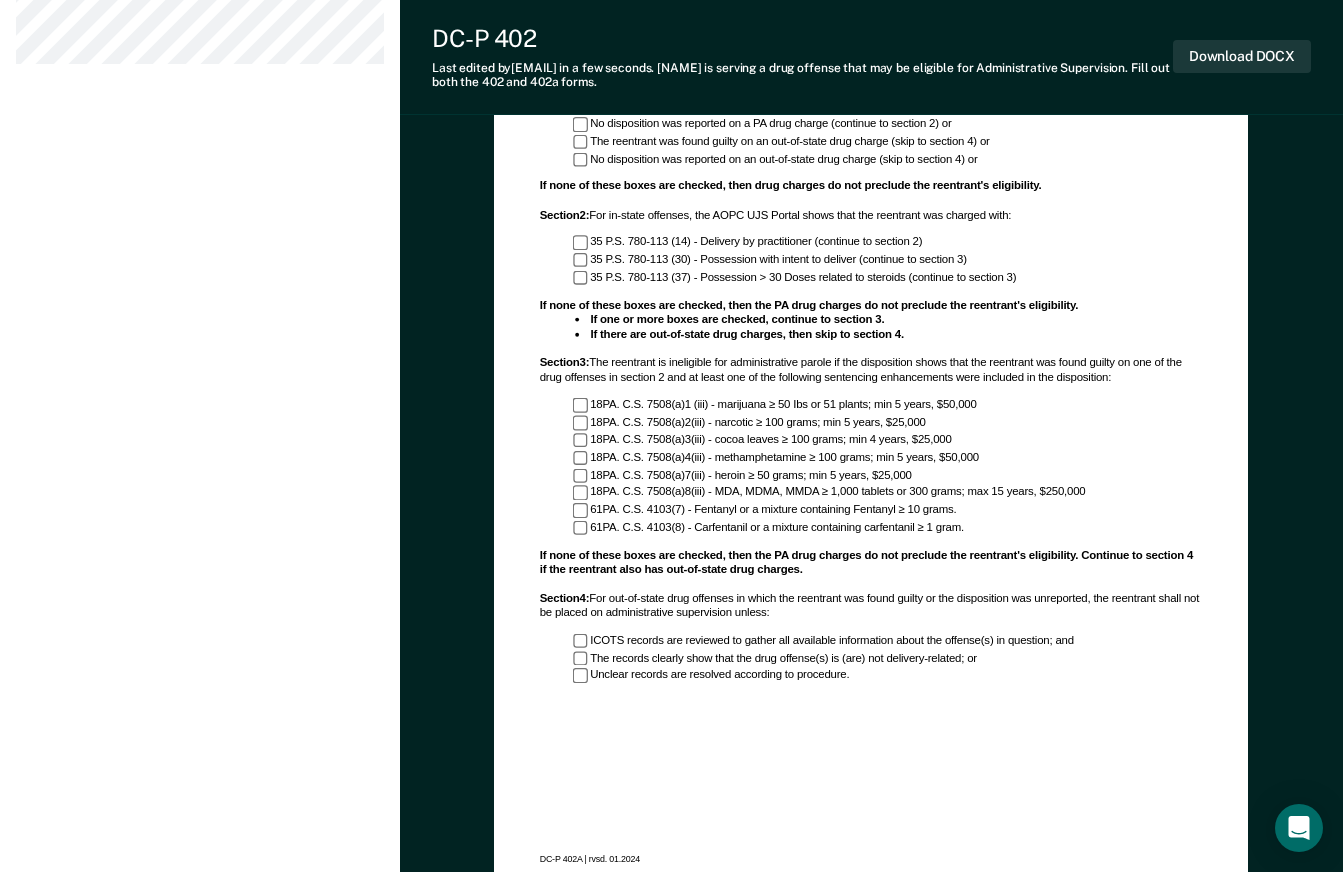 scroll, scrollTop: 1300, scrollLeft: 0, axis: vertical 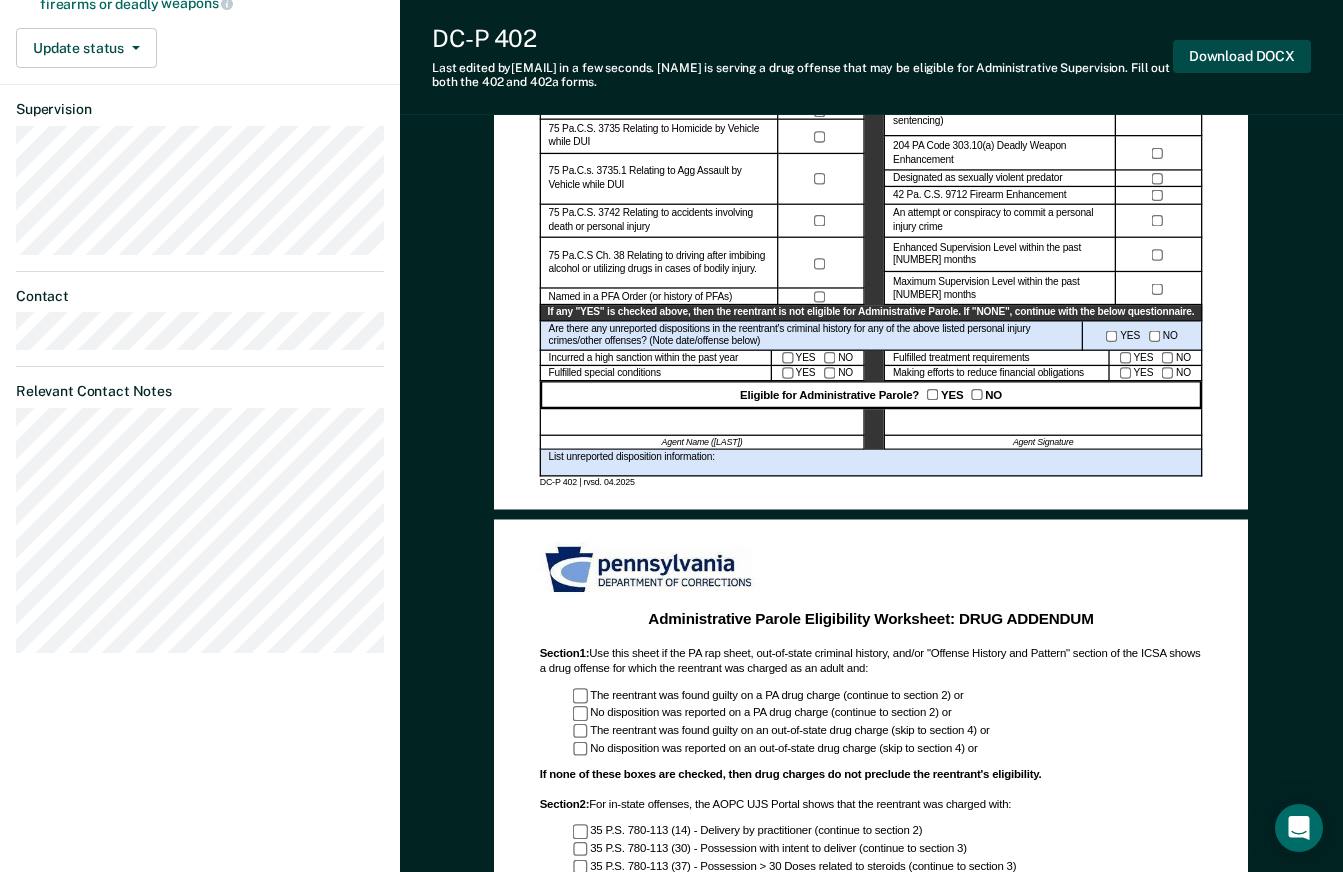 click on "Download DOCX" at bounding box center [1242, 56] 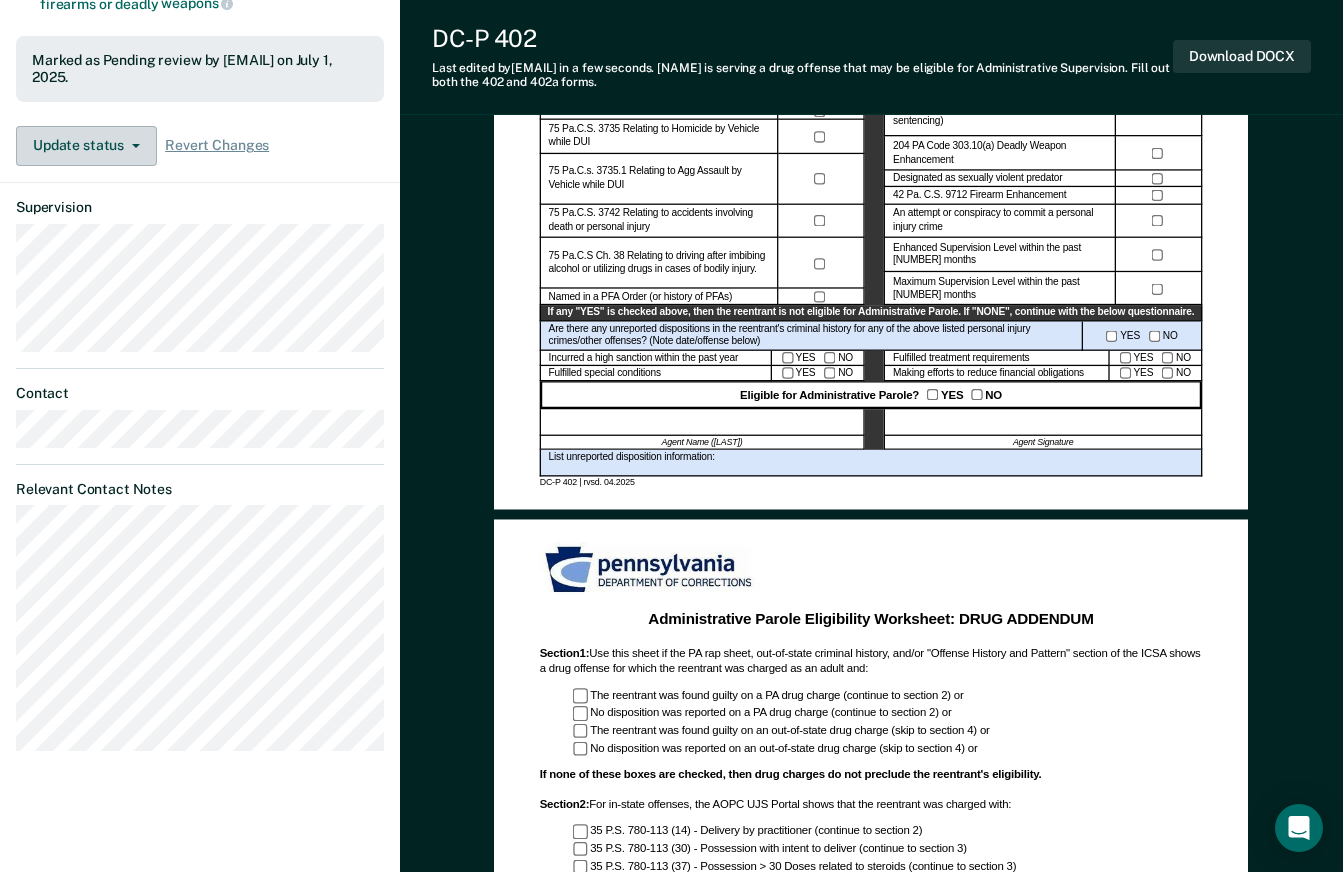 click on "Update status" at bounding box center [86, 146] 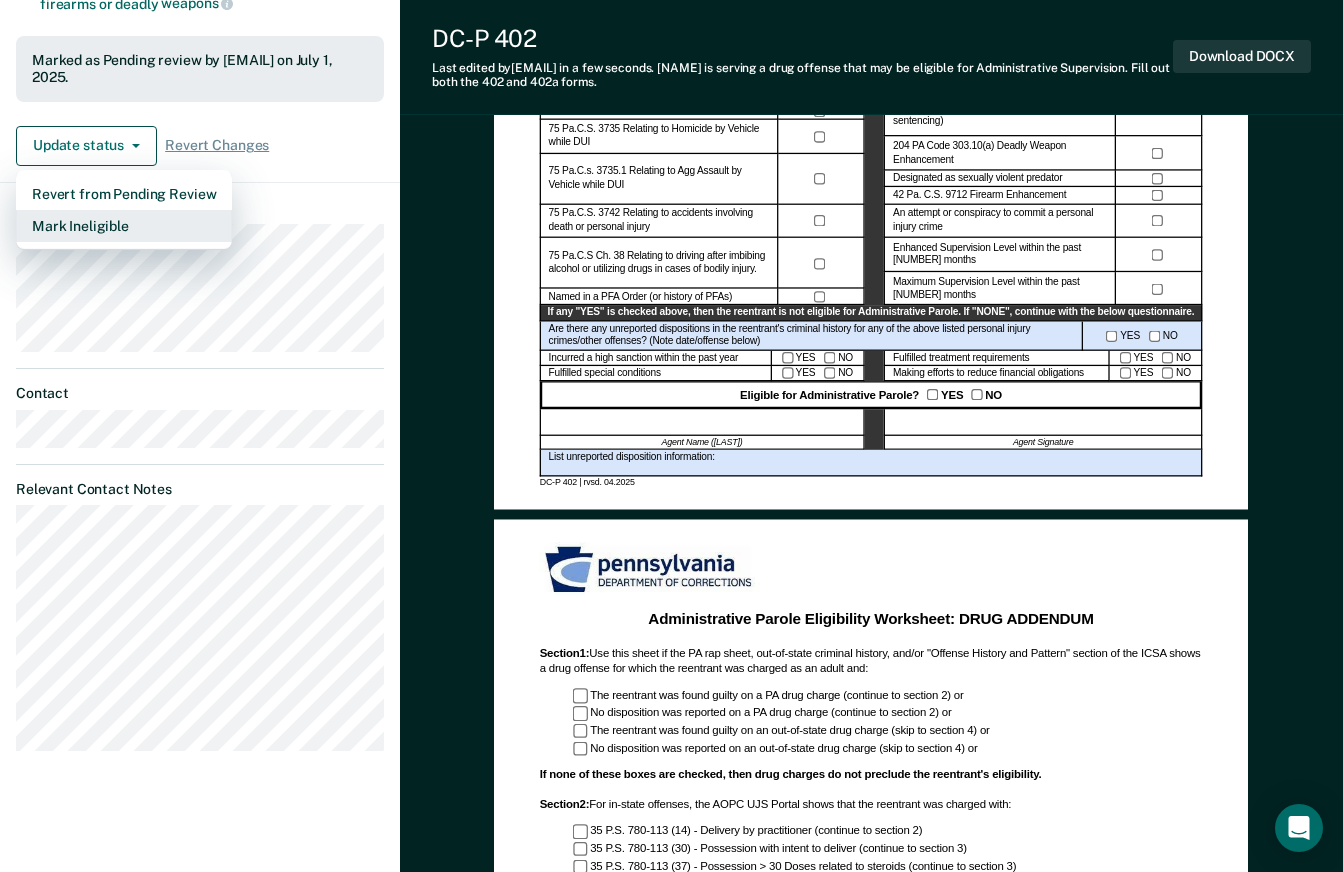 click on "Mark Ineligible" at bounding box center (124, 226) 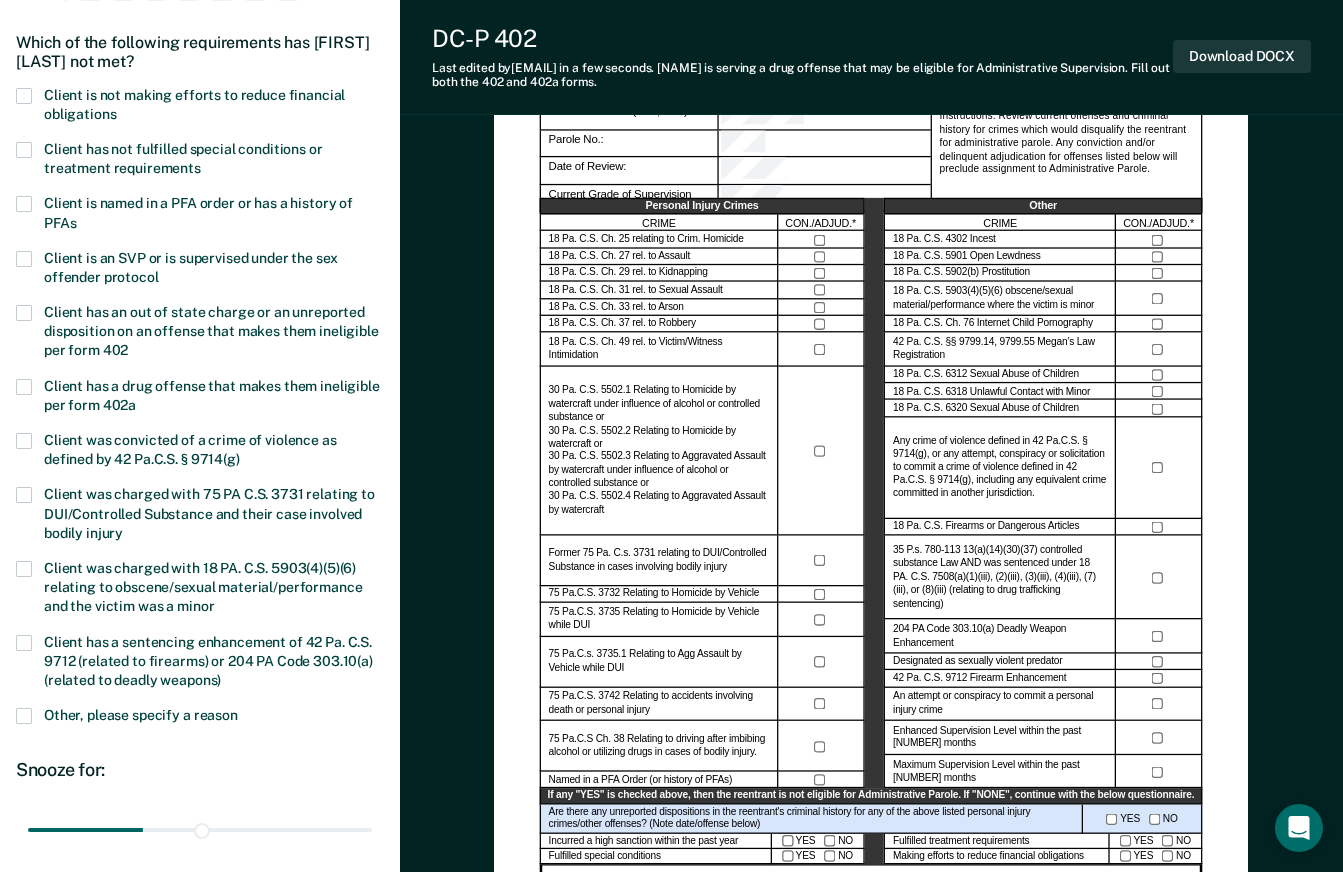 scroll, scrollTop: 154, scrollLeft: 0, axis: vertical 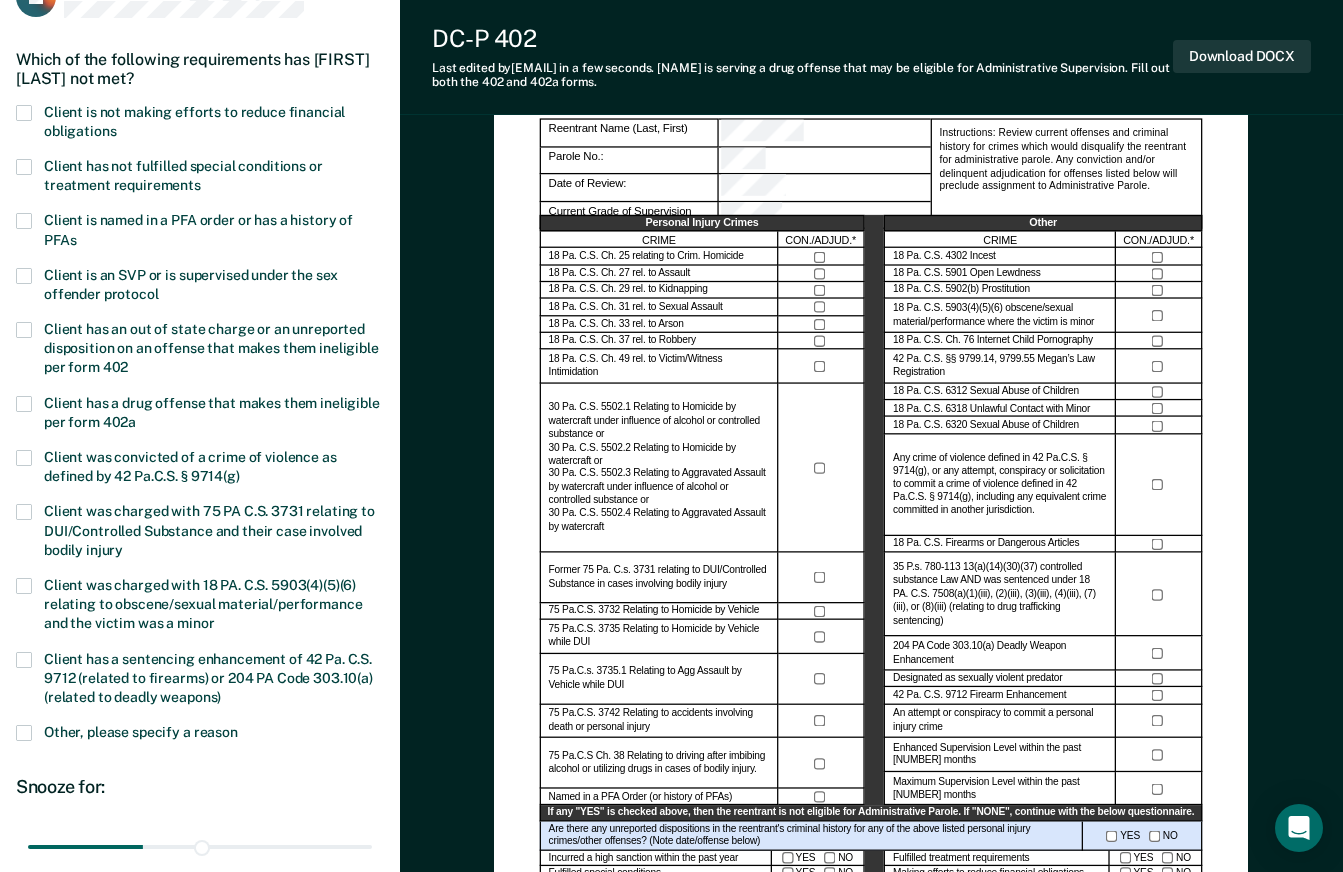 click at bounding box center [24, 404] 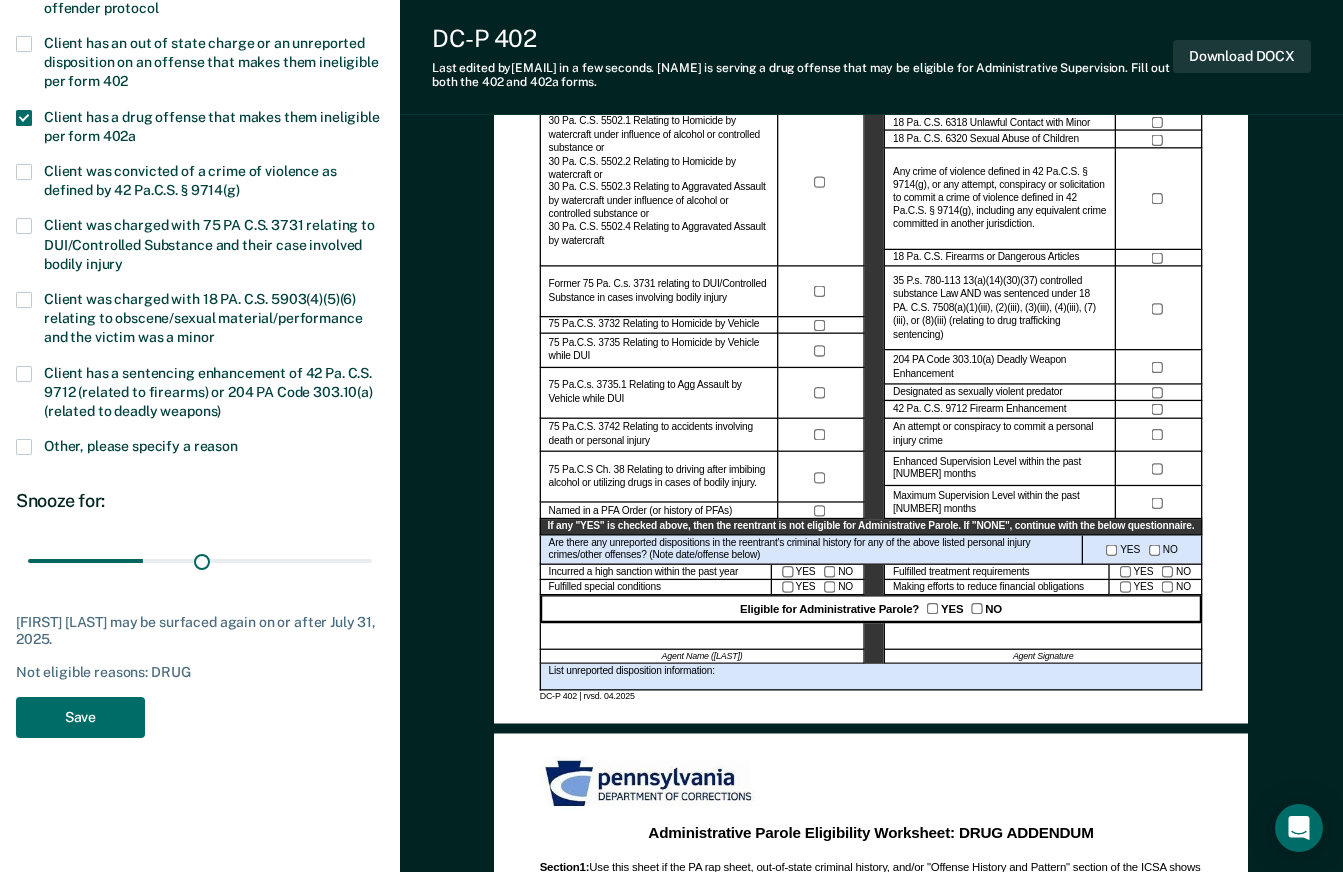 scroll, scrollTop: 454, scrollLeft: 0, axis: vertical 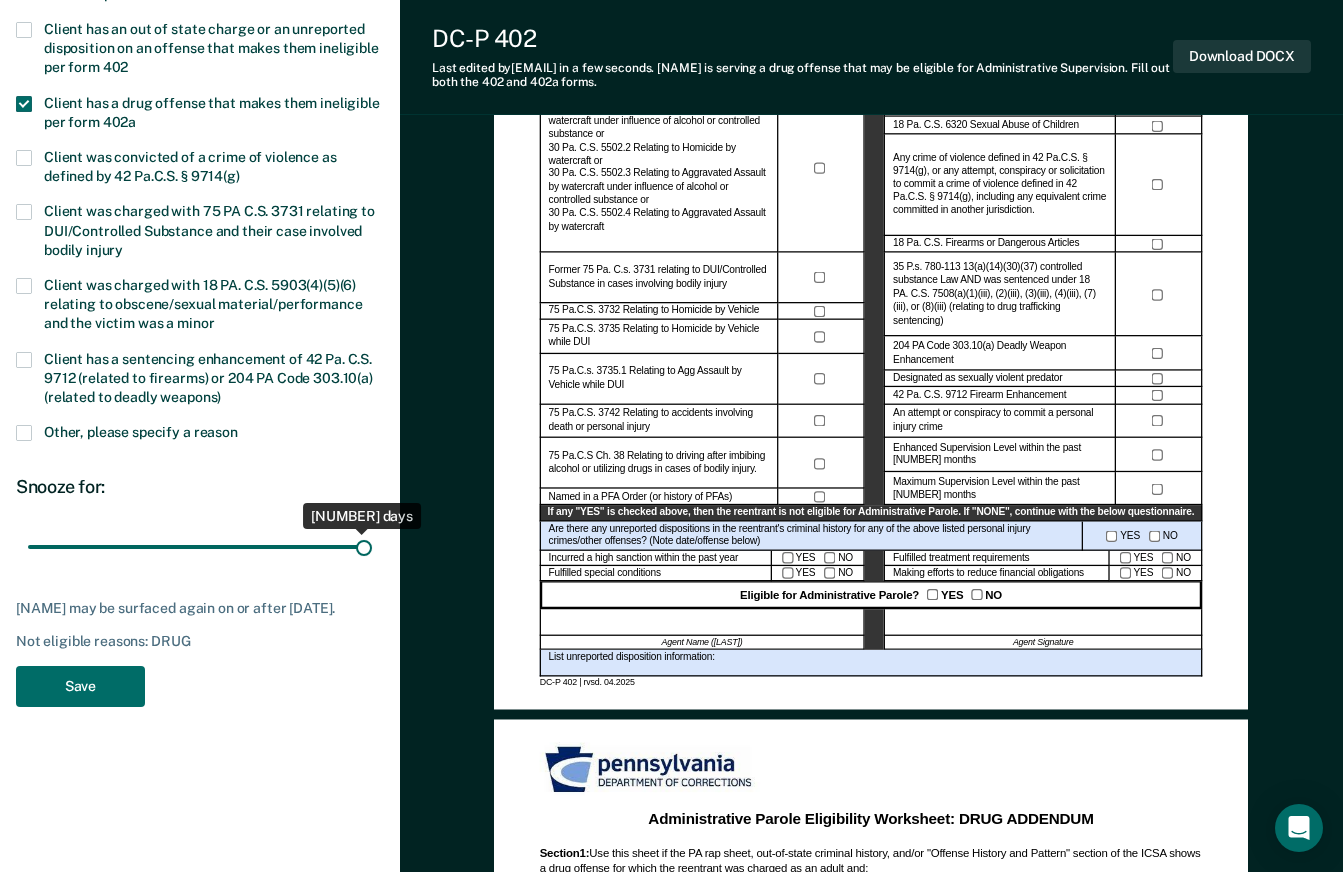 drag, startPoint x: 144, startPoint y: 543, endPoint x: 415, endPoint y: 551, distance: 271.11804 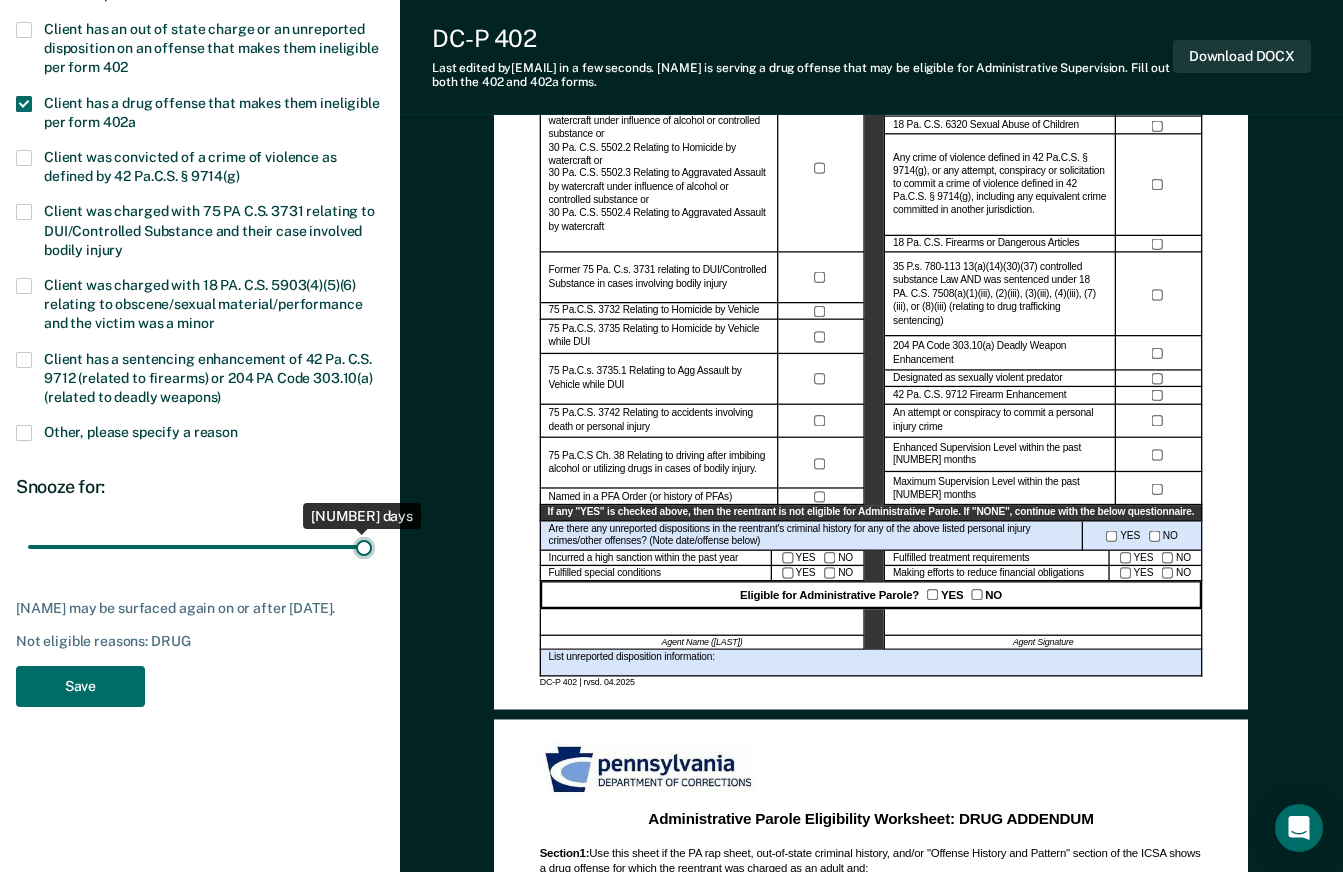type on "90" 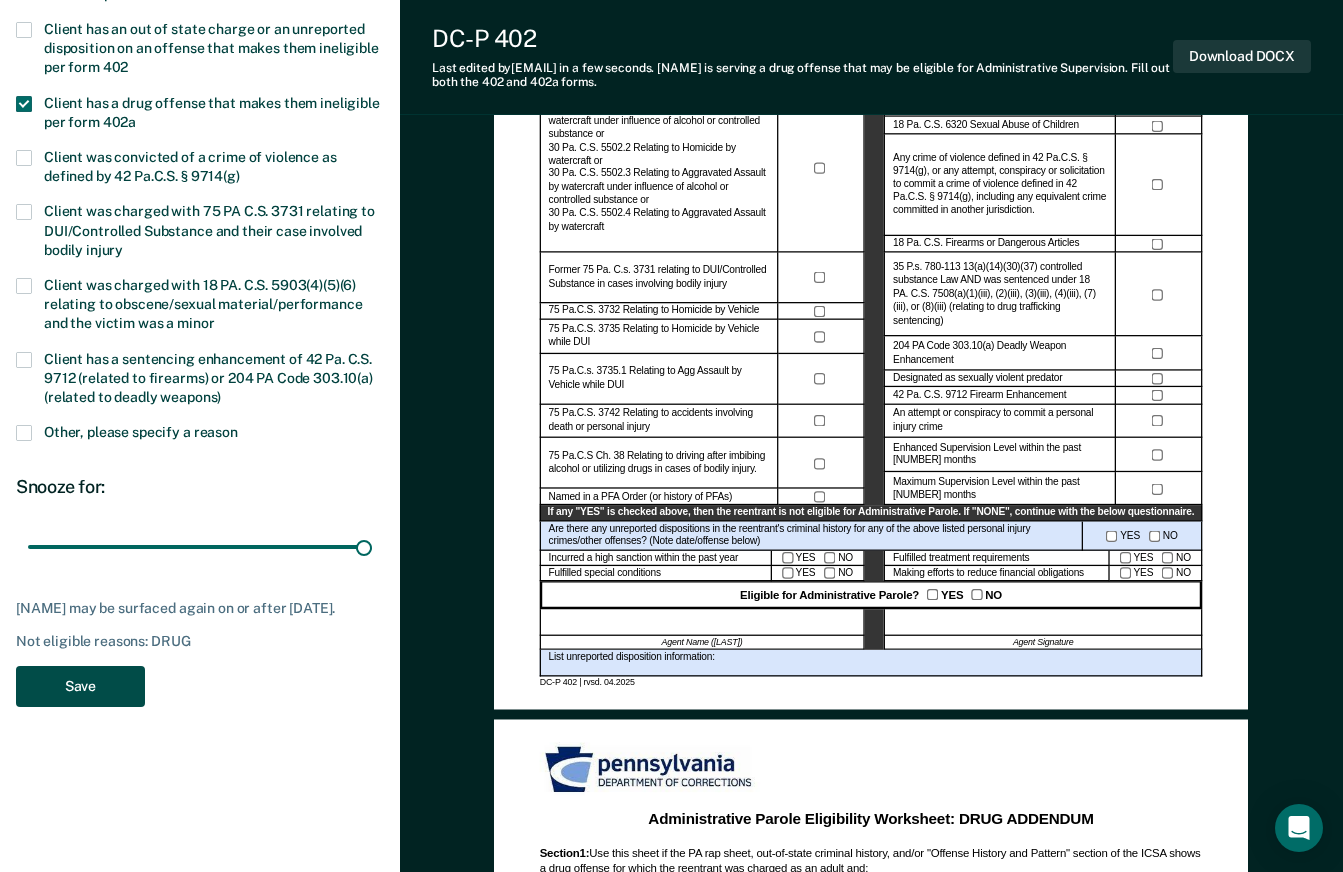 click on "Save" at bounding box center (80, 686) 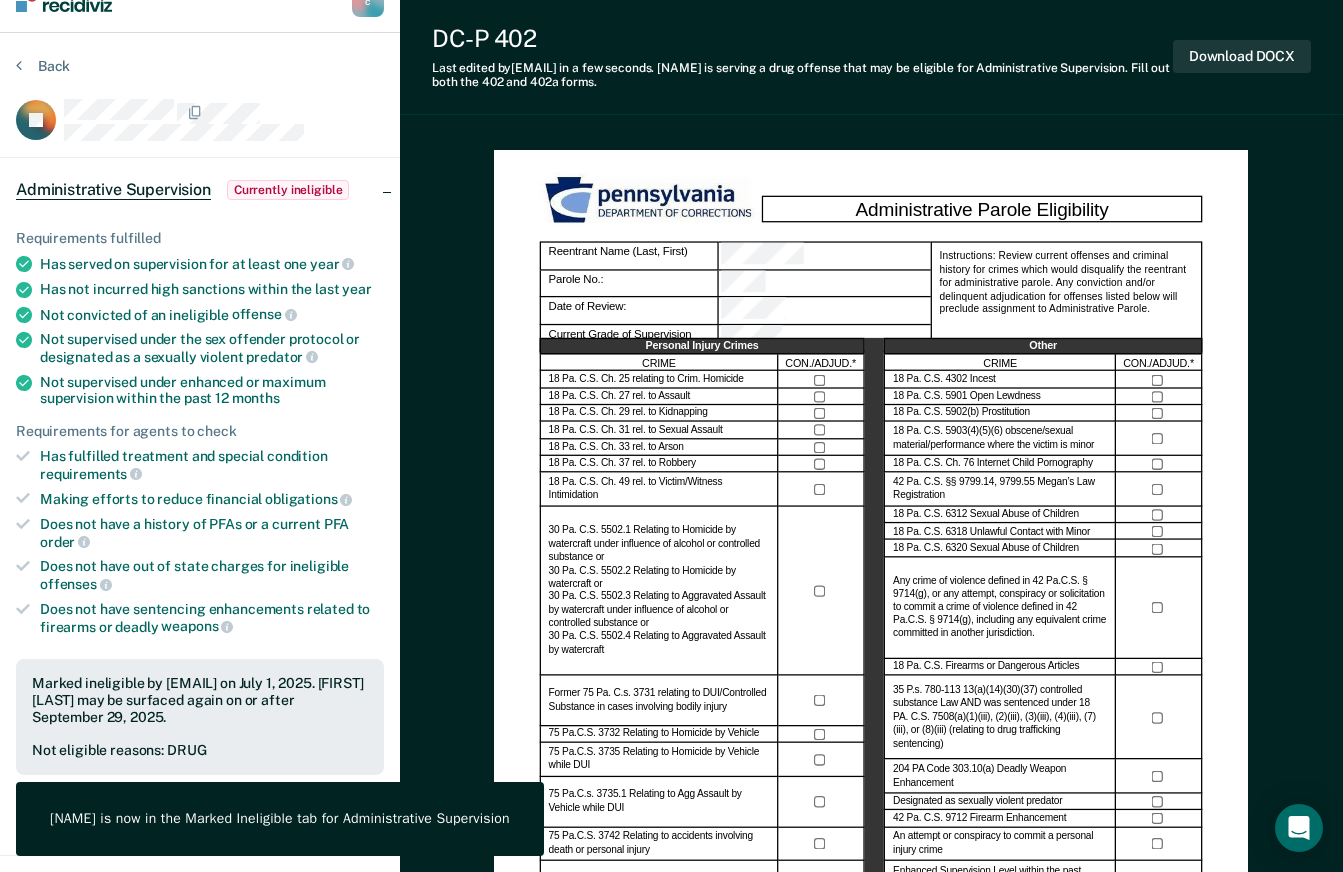 scroll, scrollTop: 0, scrollLeft: 0, axis: both 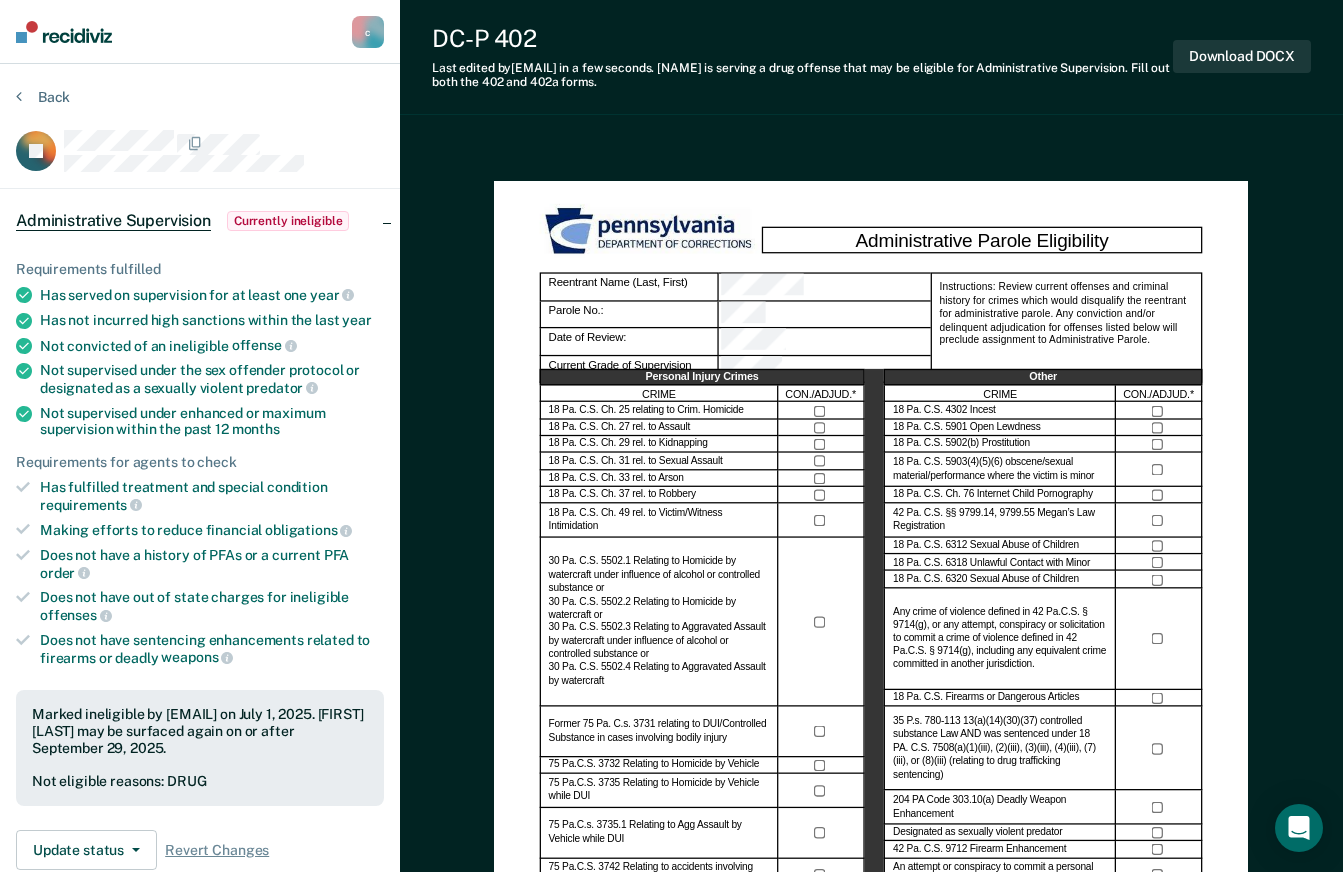 click on "c" at bounding box center (368, 32) 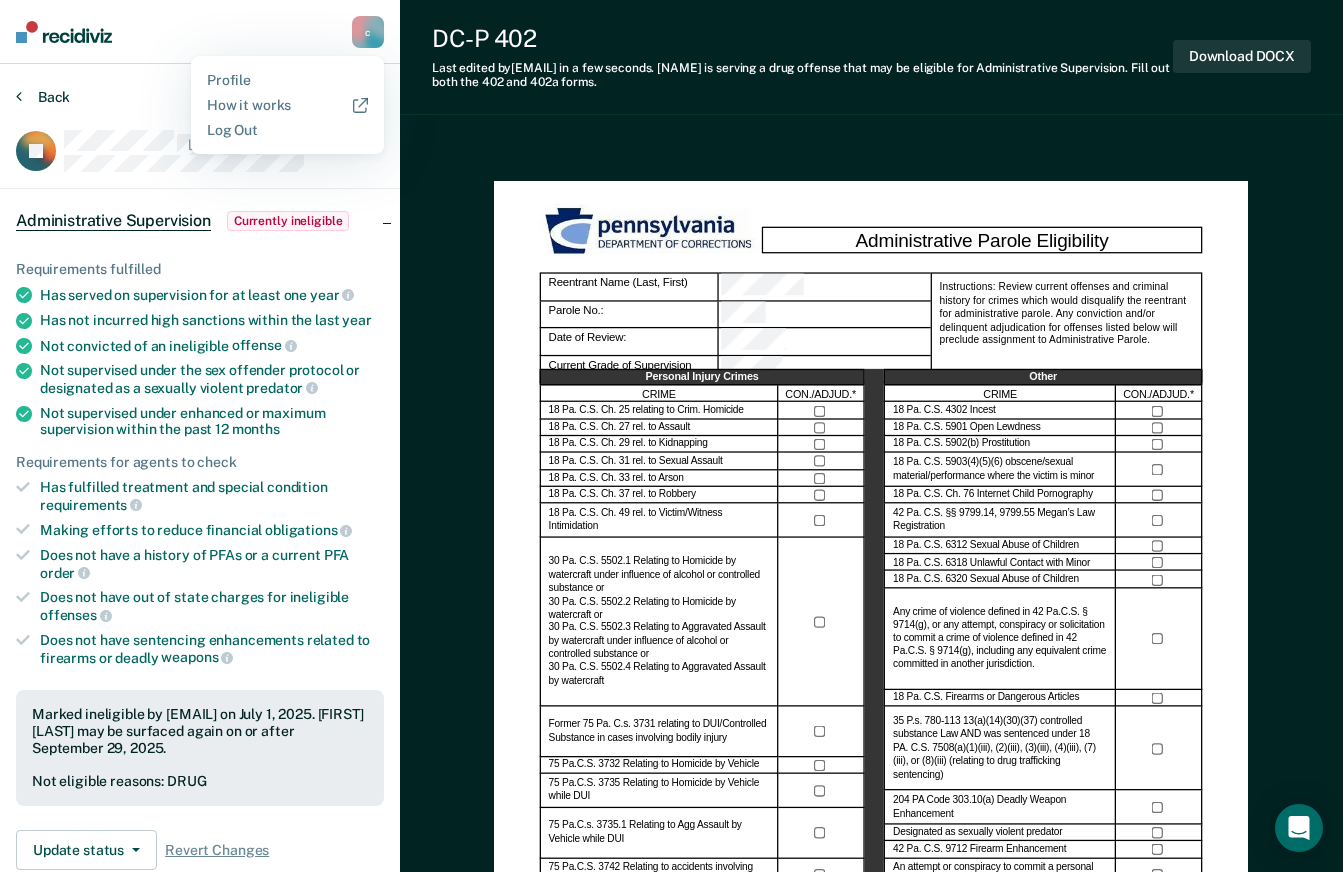 click on "Back" at bounding box center [43, 97] 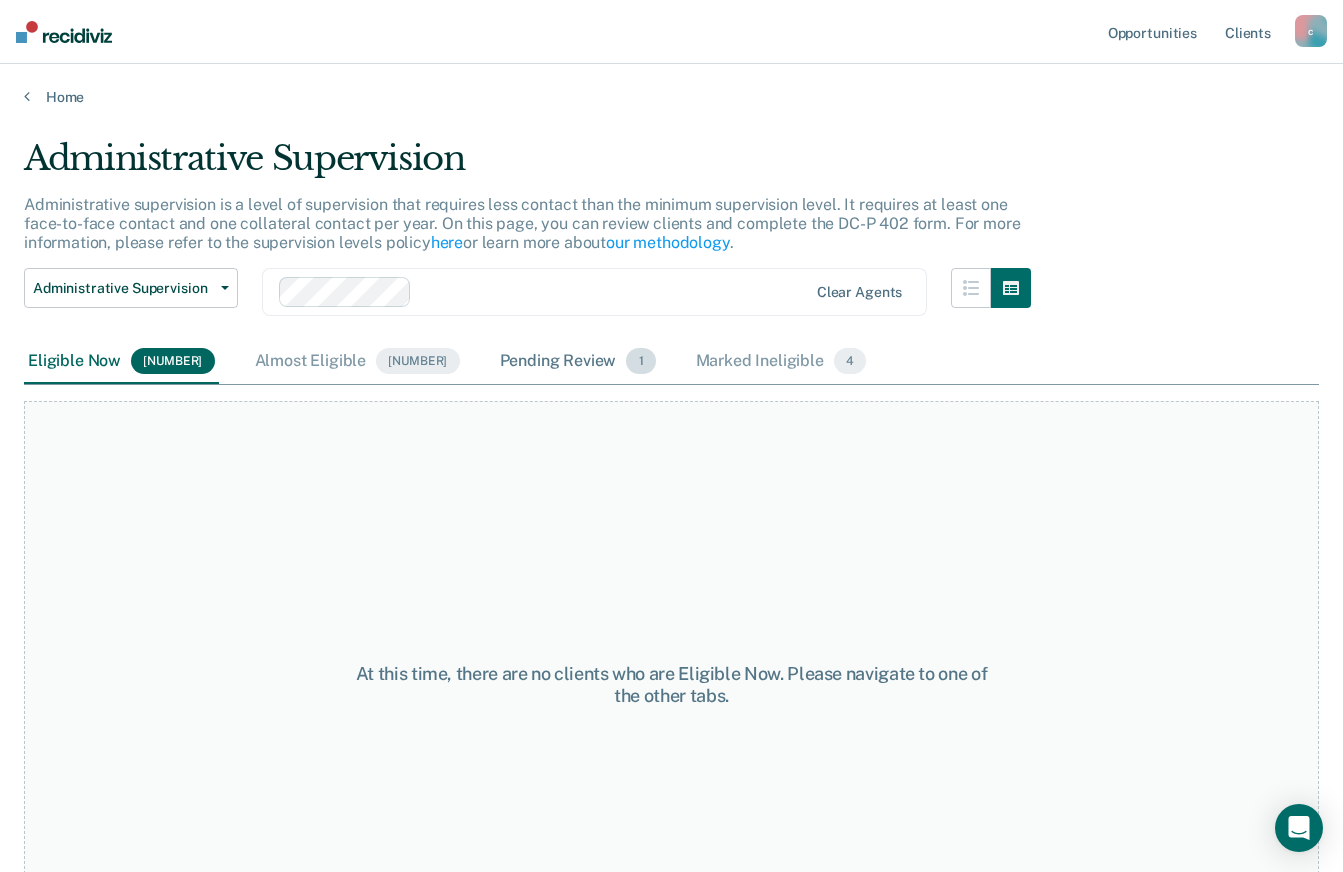 click on "Pending Review [NUMBER]" at bounding box center [578, 362] 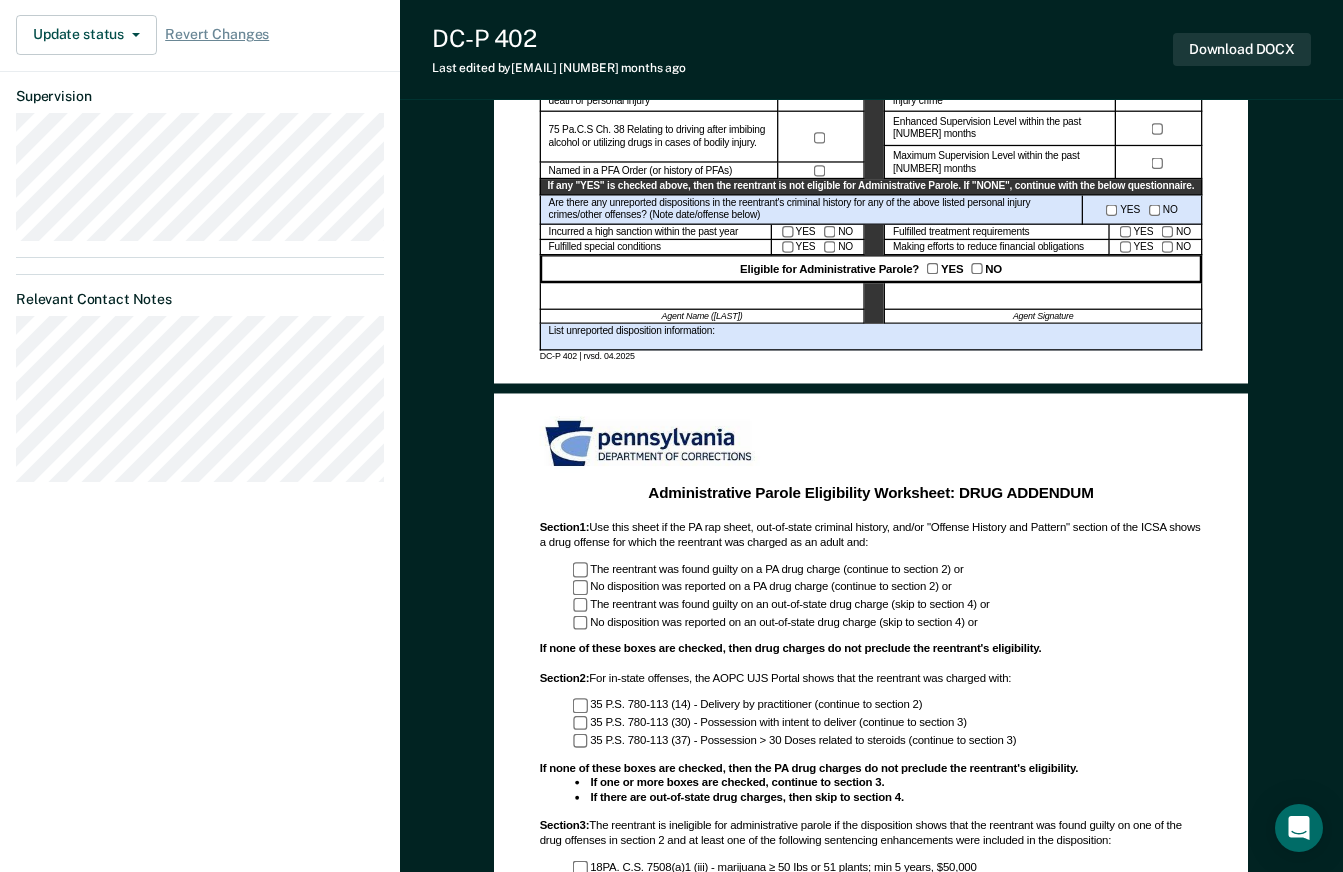 scroll, scrollTop: 800, scrollLeft: 0, axis: vertical 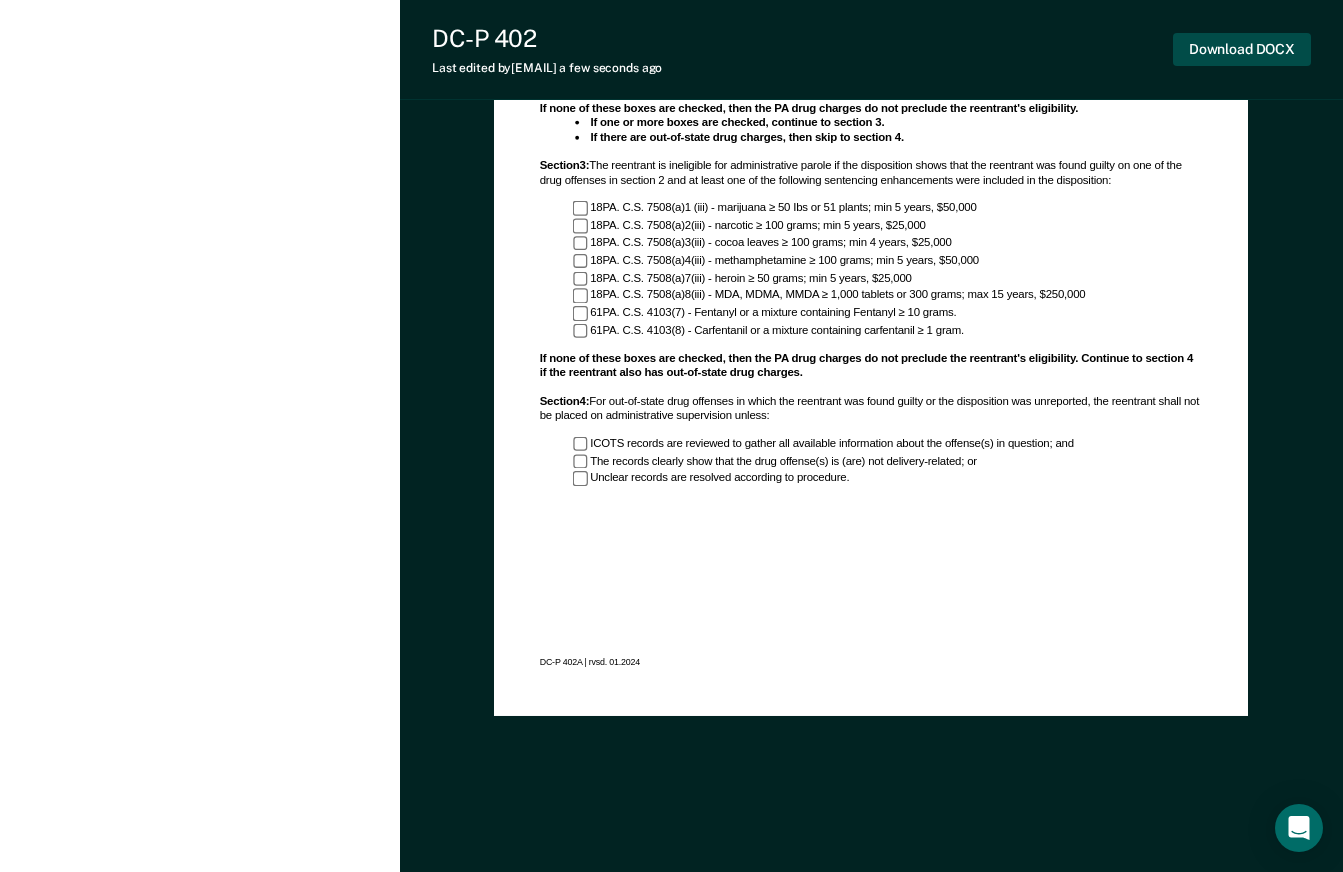 click on "Download DOCX" at bounding box center [1242, 49] 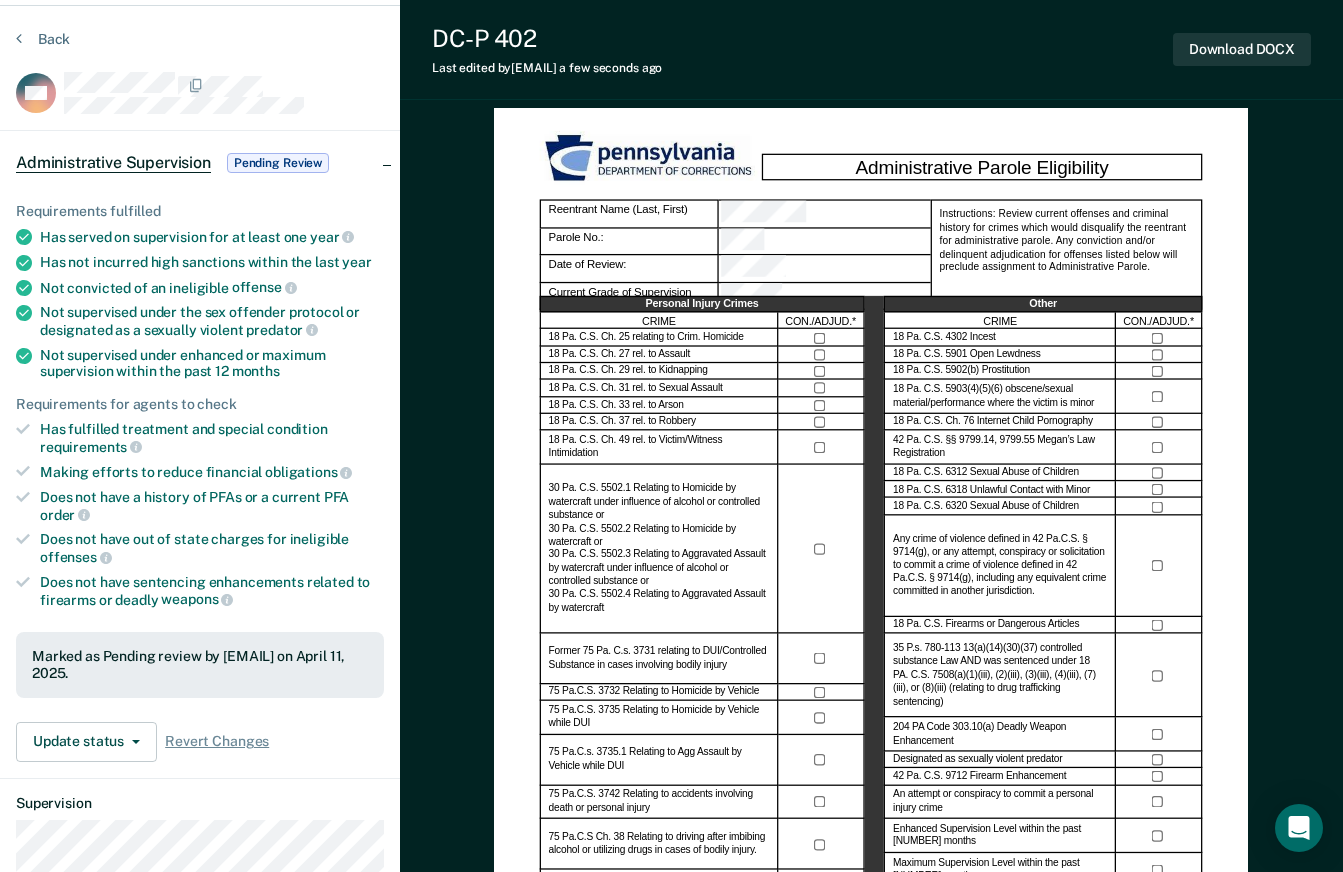 scroll, scrollTop: 25, scrollLeft: 0, axis: vertical 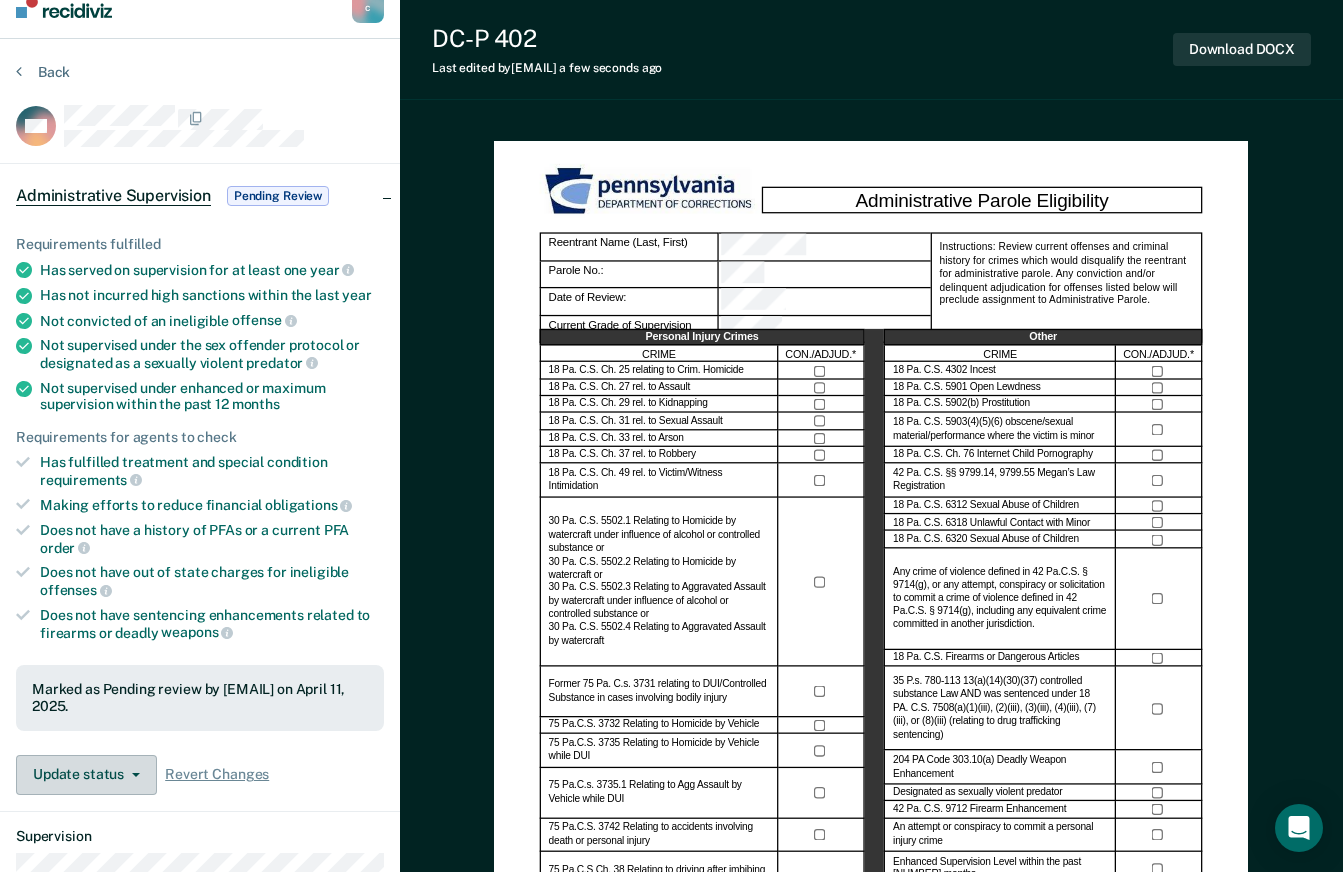 click on "Update status" at bounding box center [86, 775] 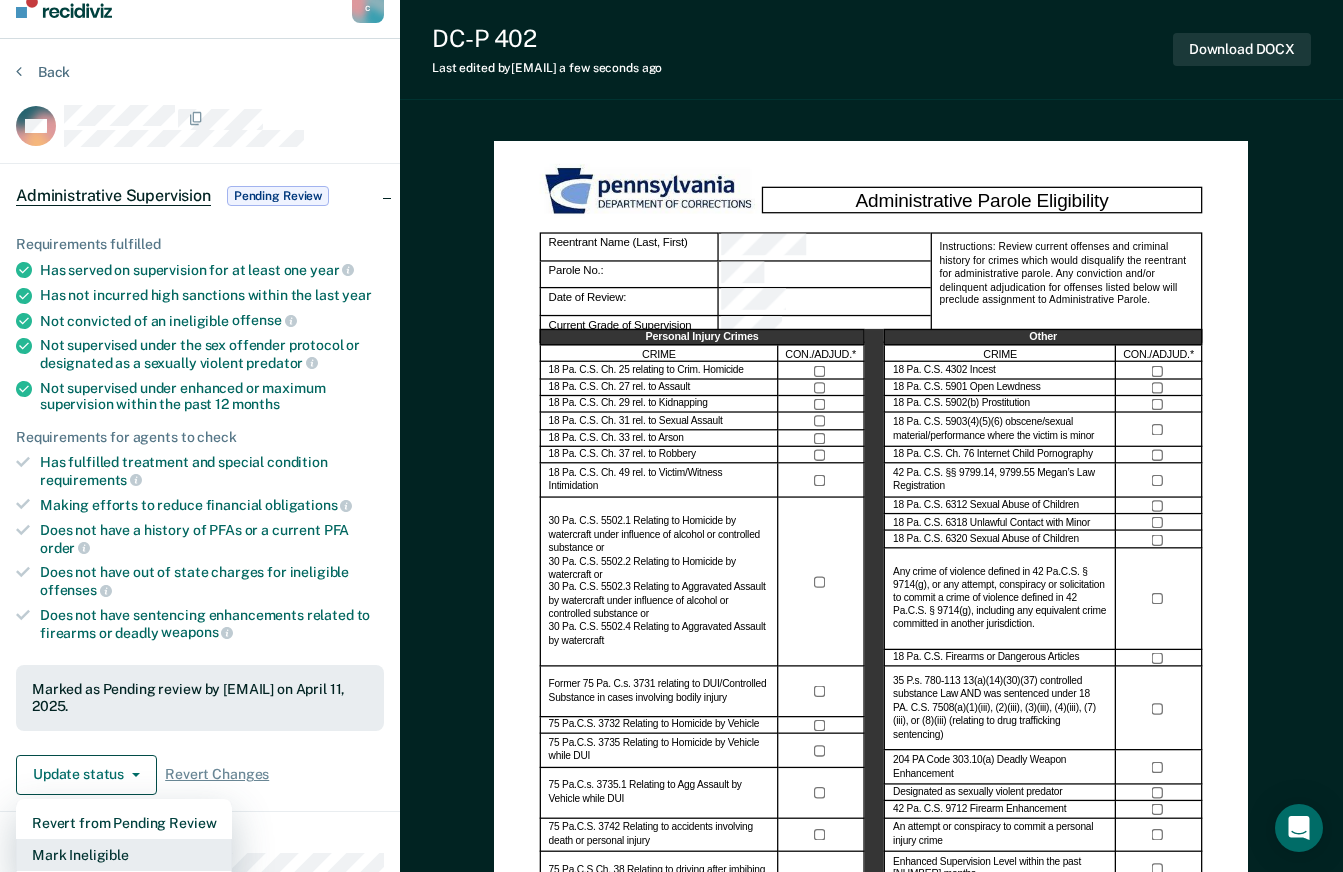 click on "Mark Ineligible" at bounding box center [124, 855] 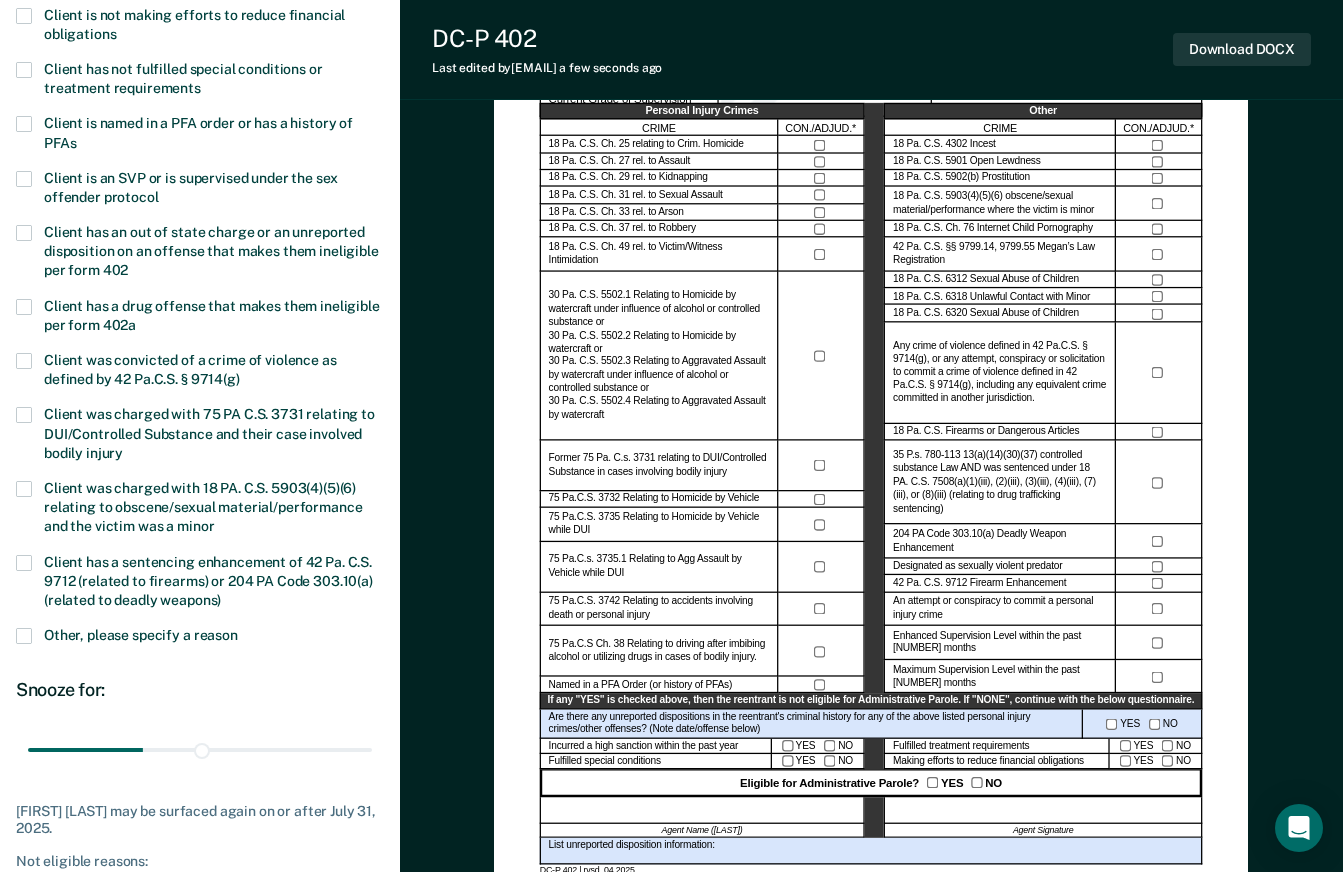 scroll, scrollTop: 325, scrollLeft: 0, axis: vertical 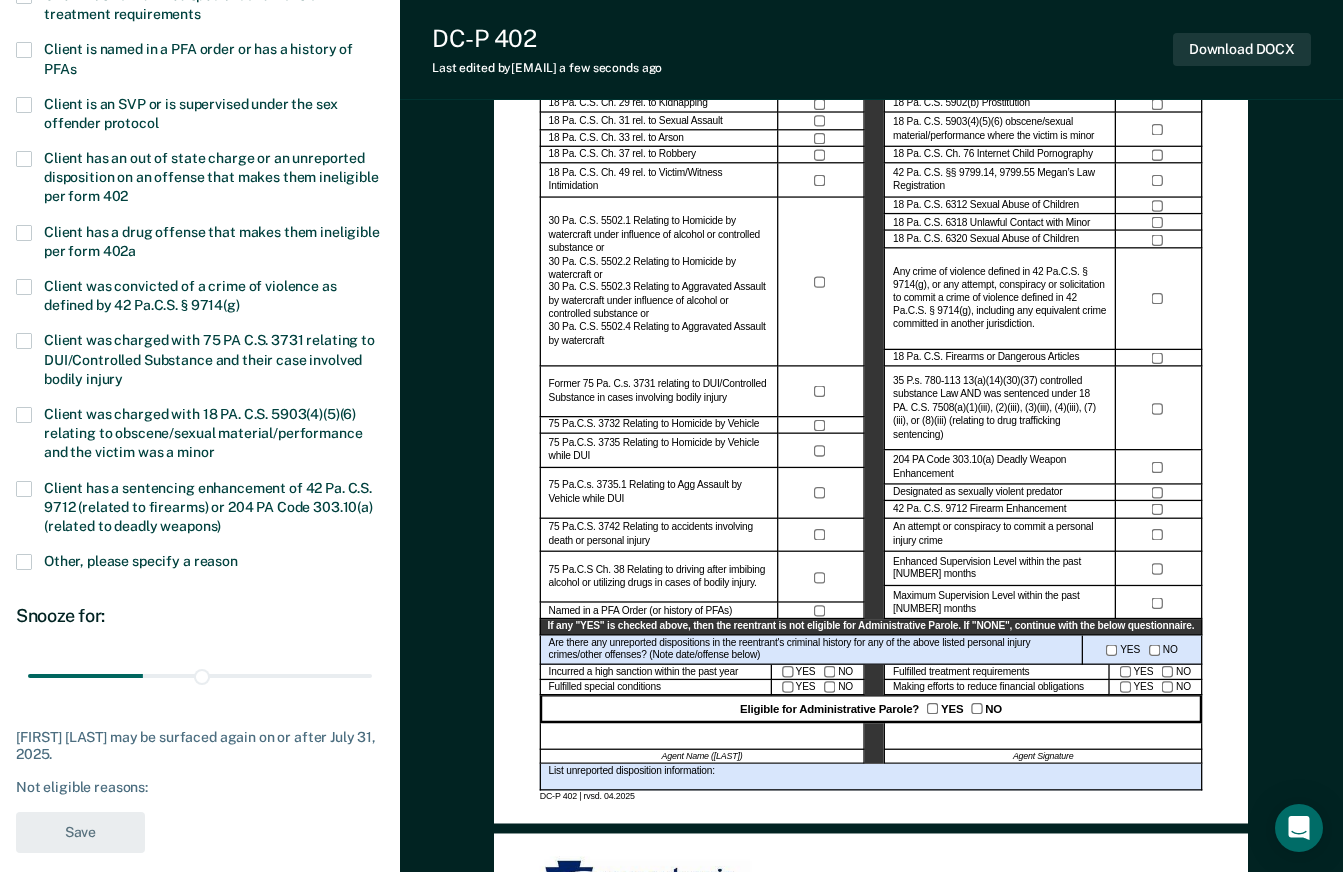 click at bounding box center [24, 562] 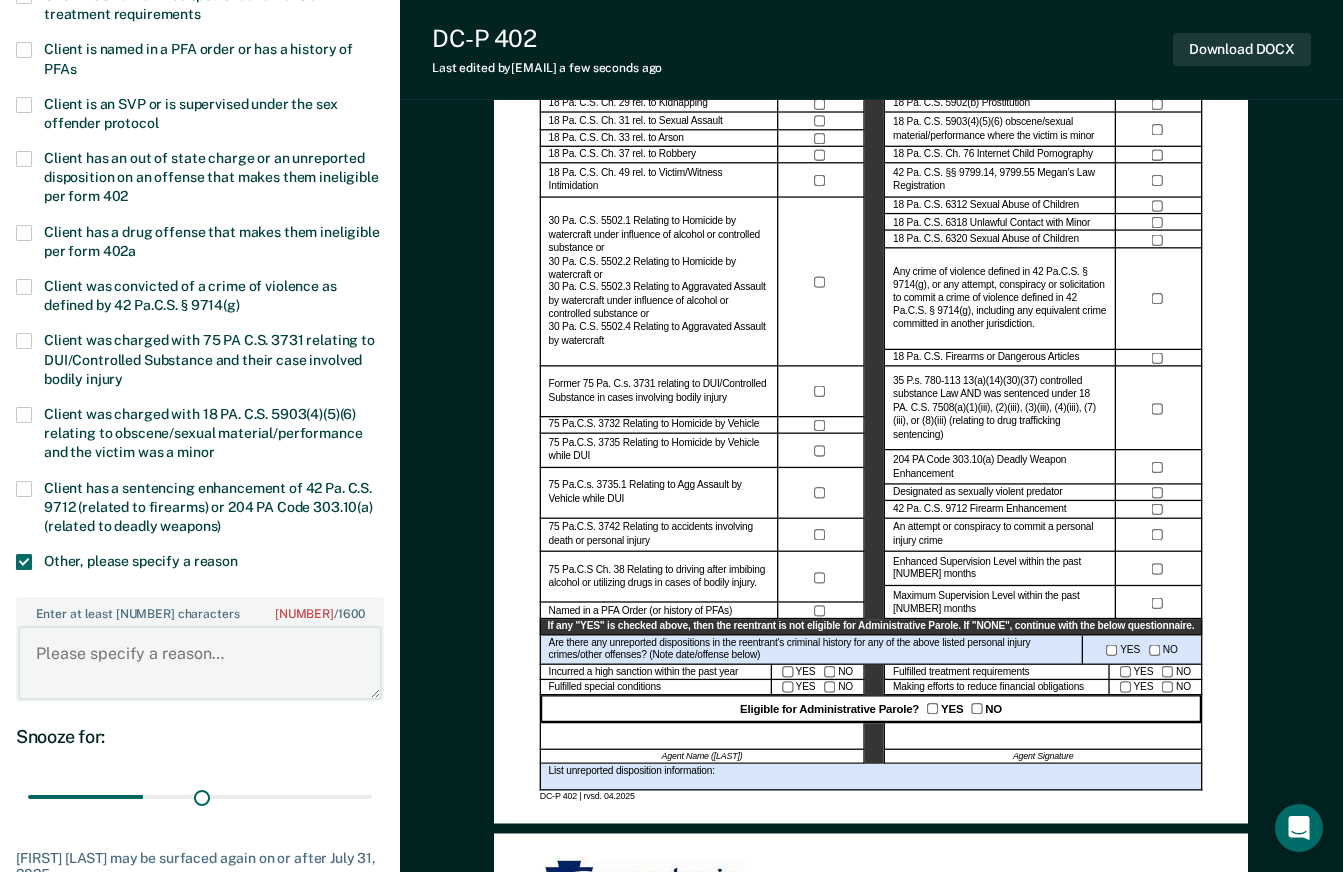 click on "Enter at least 3 characters 0  /  1600" at bounding box center (200, 663) 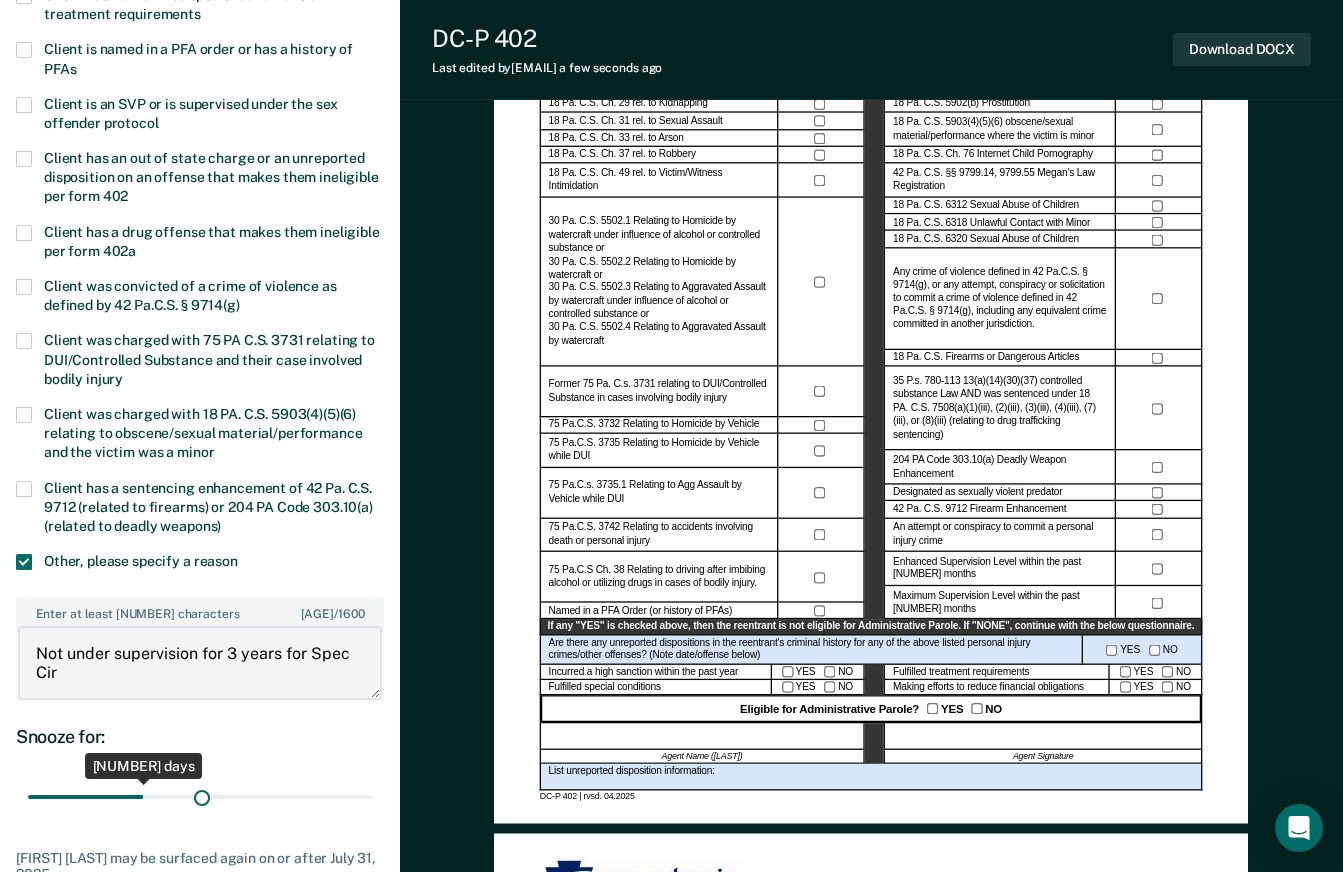 type on "Not under supervision for 3 years for Spec Cir" 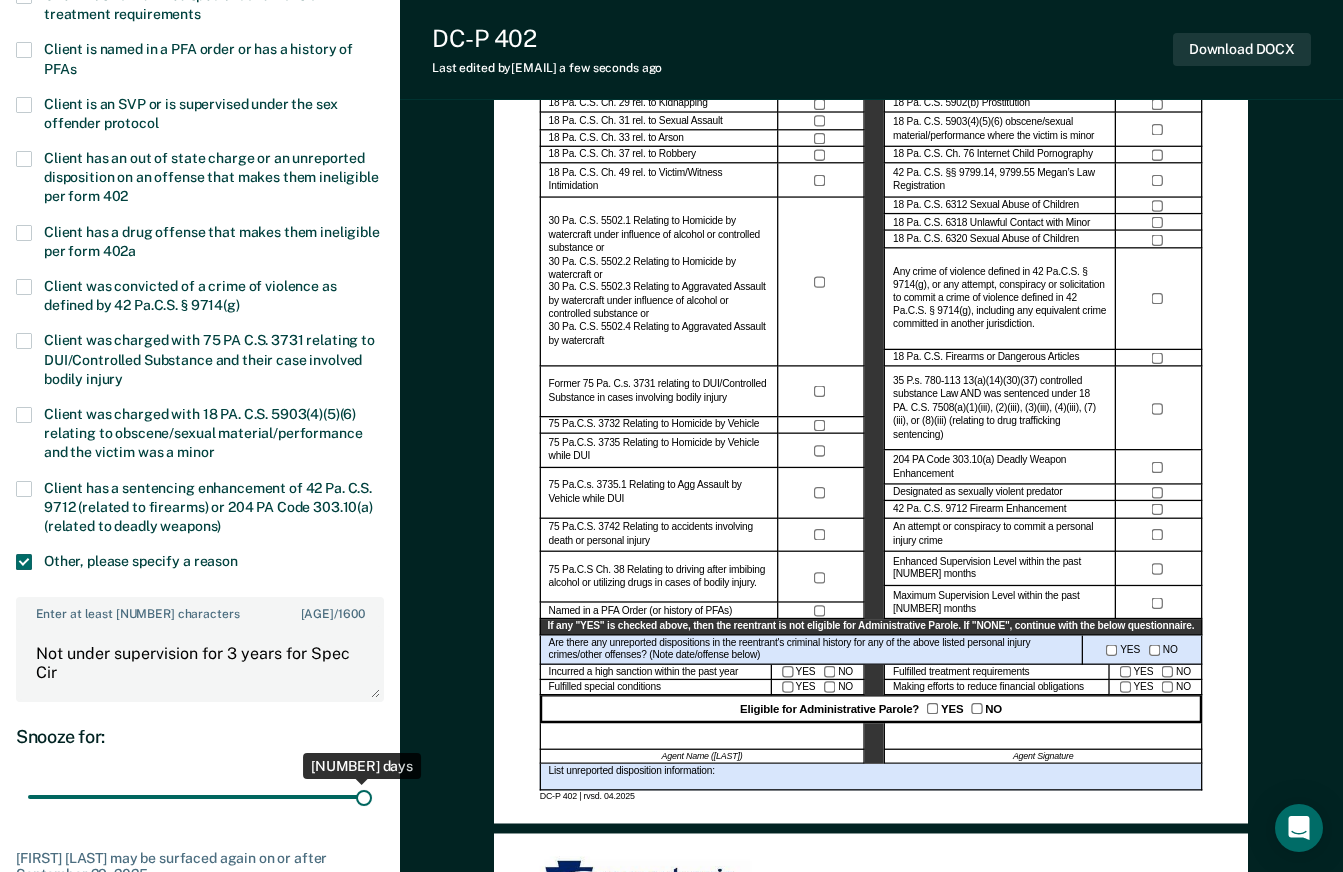 drag, startPoint x: 140, startPoint y: 792, endPoint x: 391, endPoint y: 791, distance: 251.002 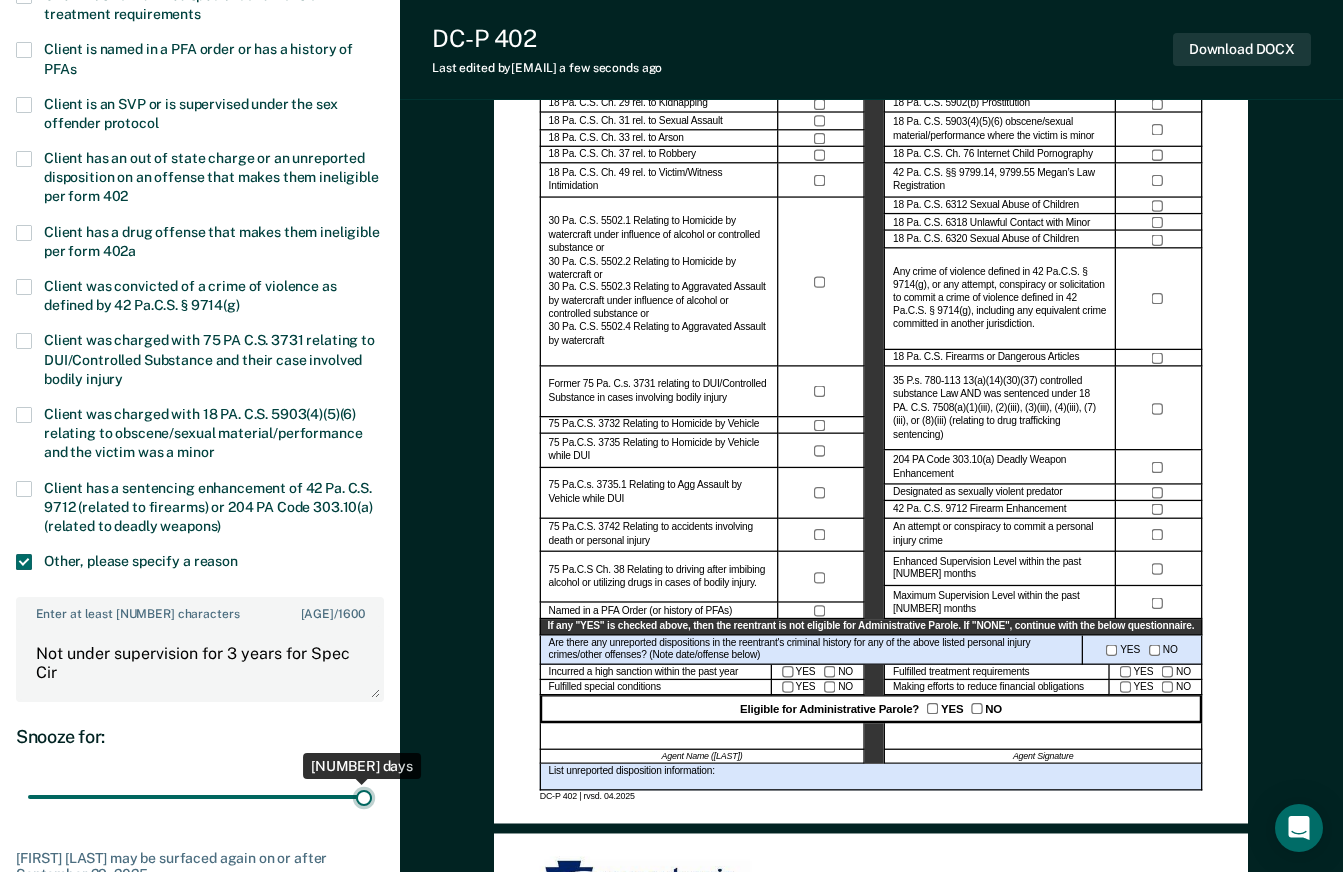 type on "90" 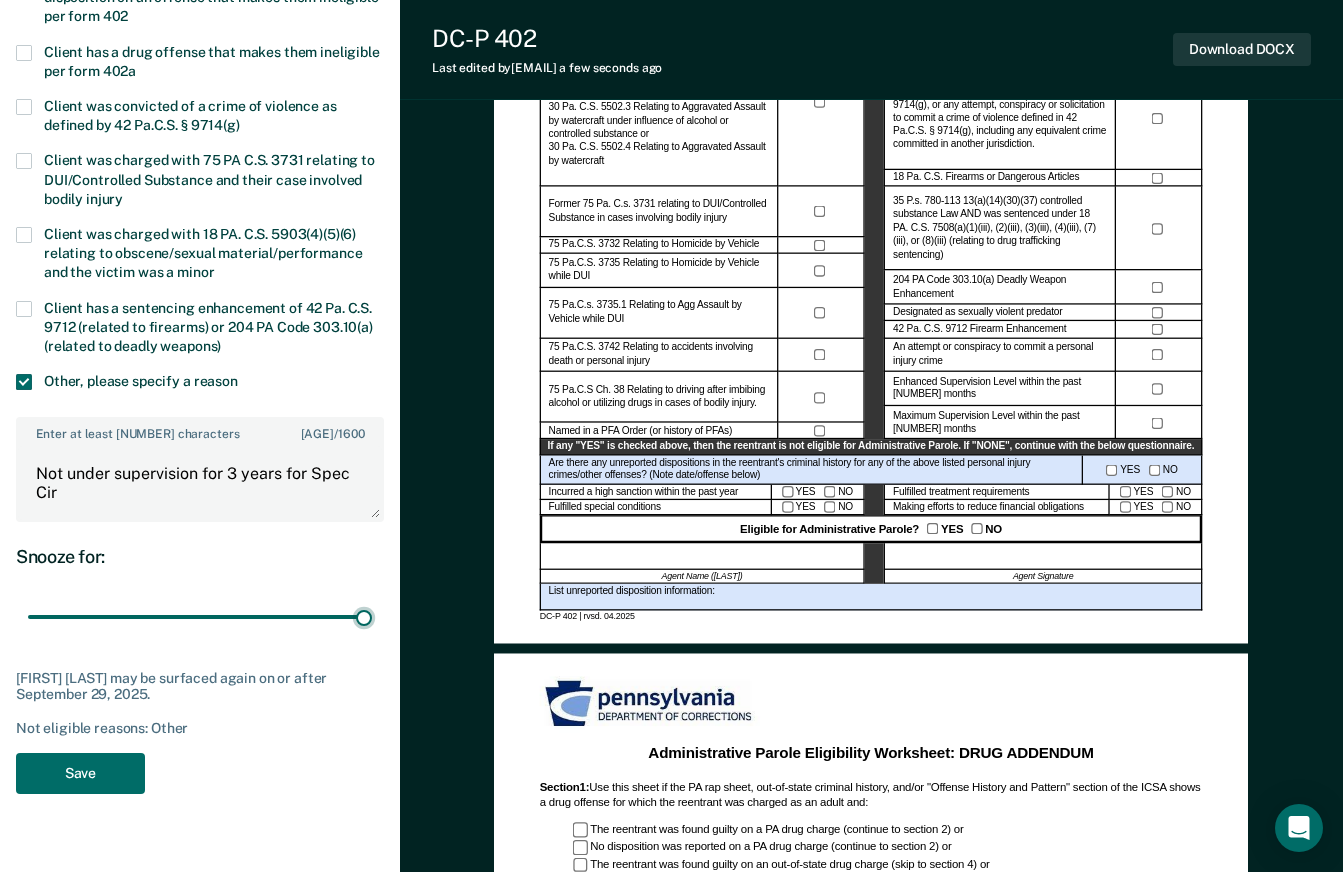 scroll, scrollTop: 525, scrollLeft: 0, axis: vertical 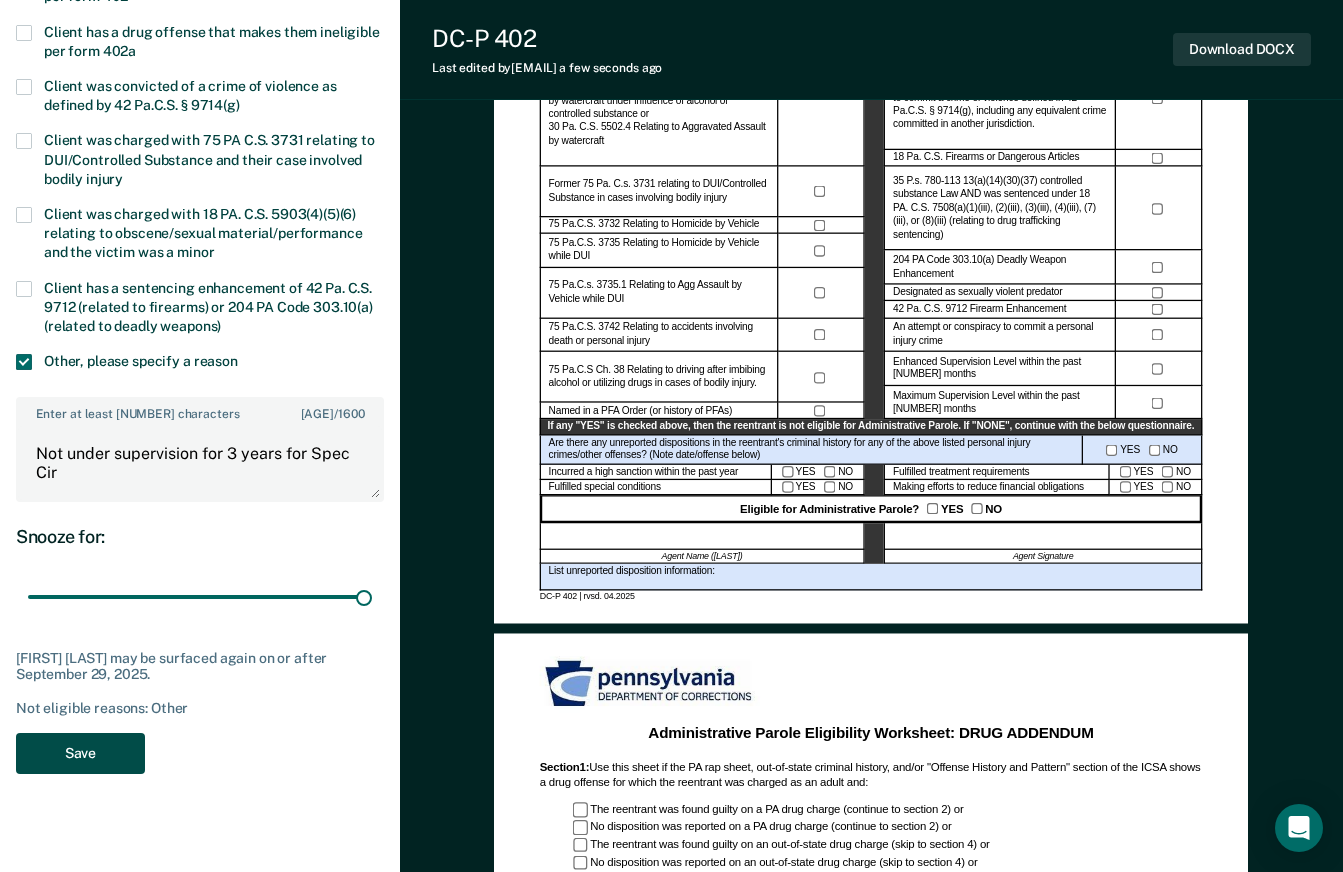 click on "Save" at bounding box center [80, 753] 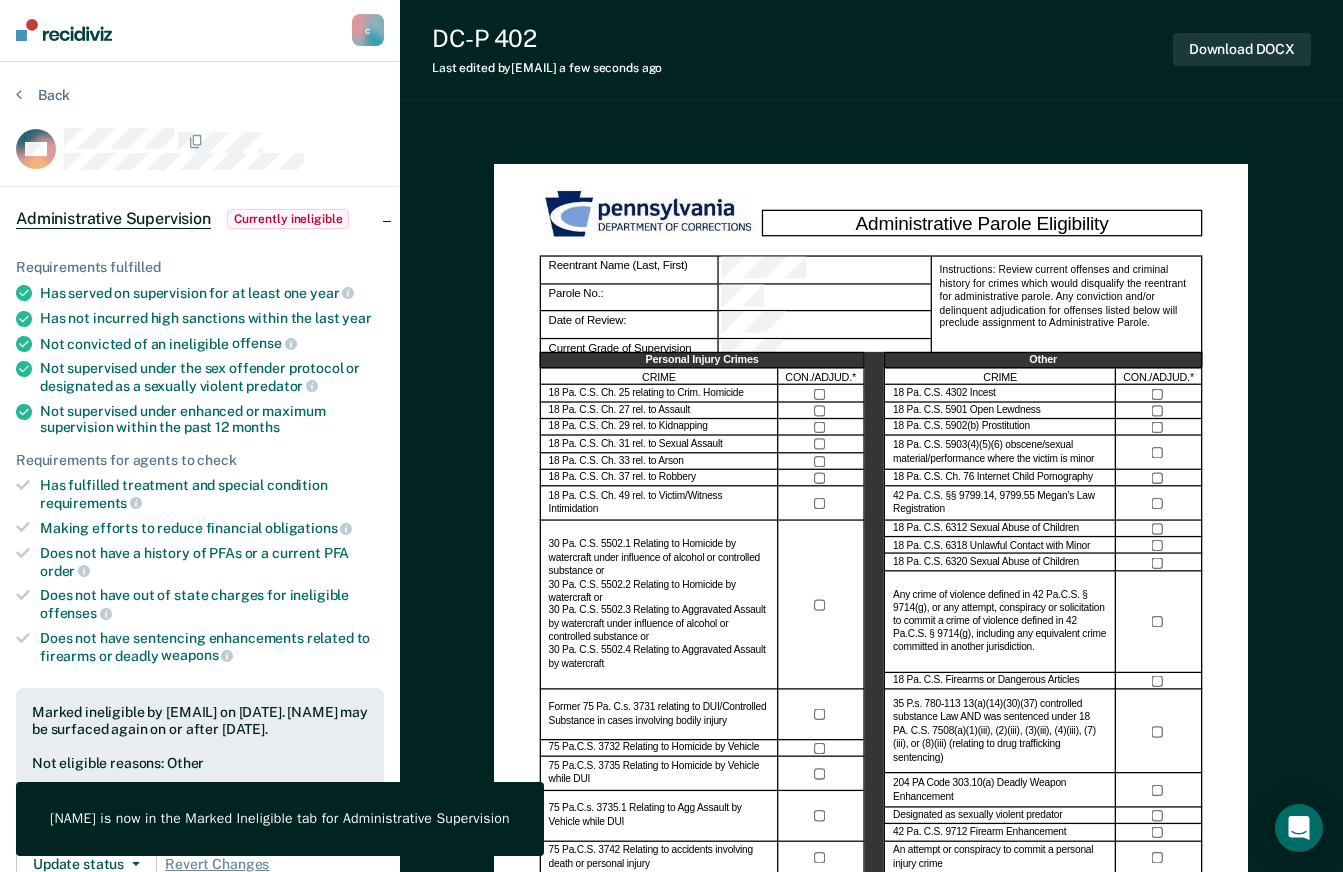 scroll, scrollTop: 0, scrollLeft: 0, axis: both 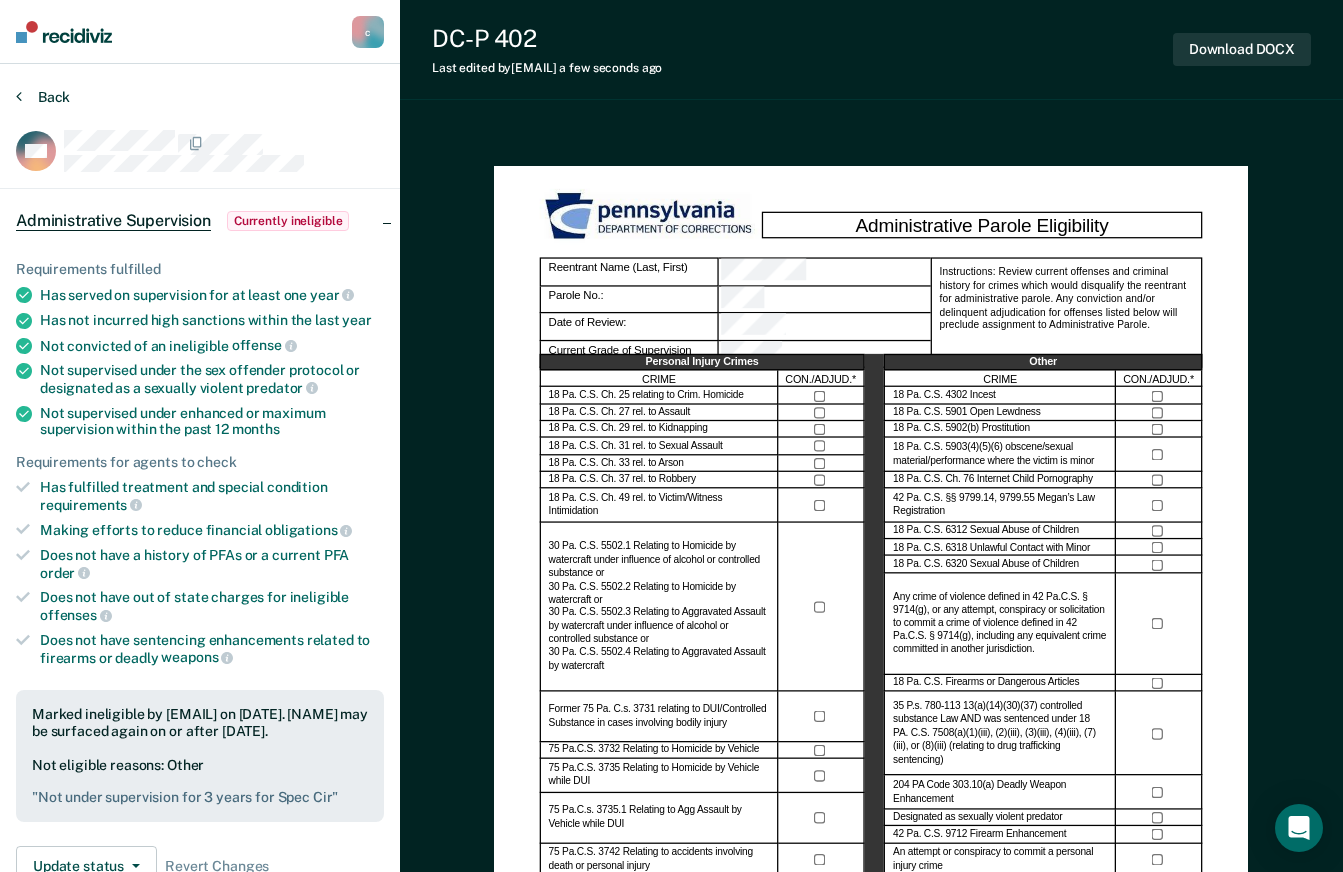 click on "Back" at bounding box center (43, 97) 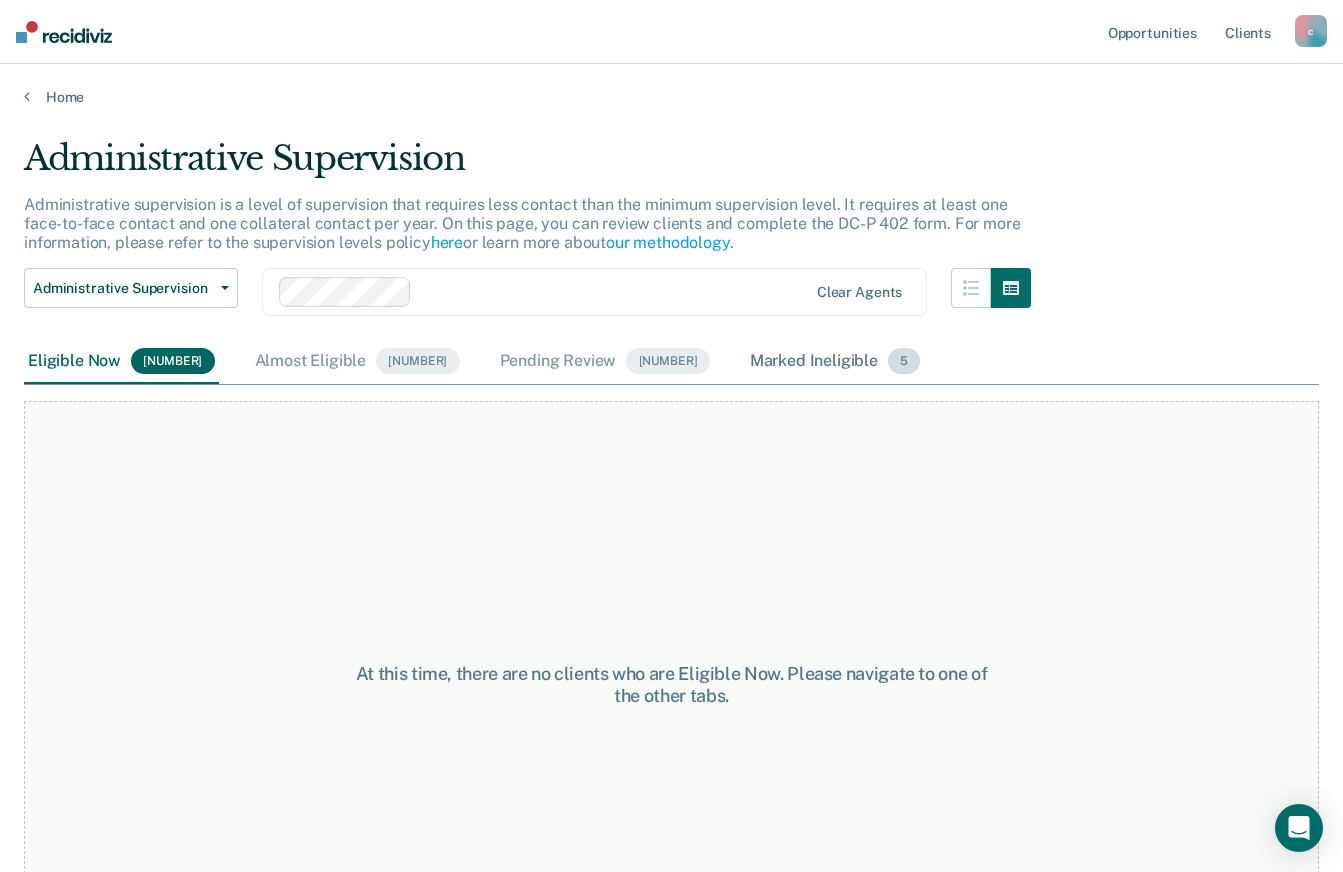 click on "Marked Ineligible 5" at bounding box center [835, 362] 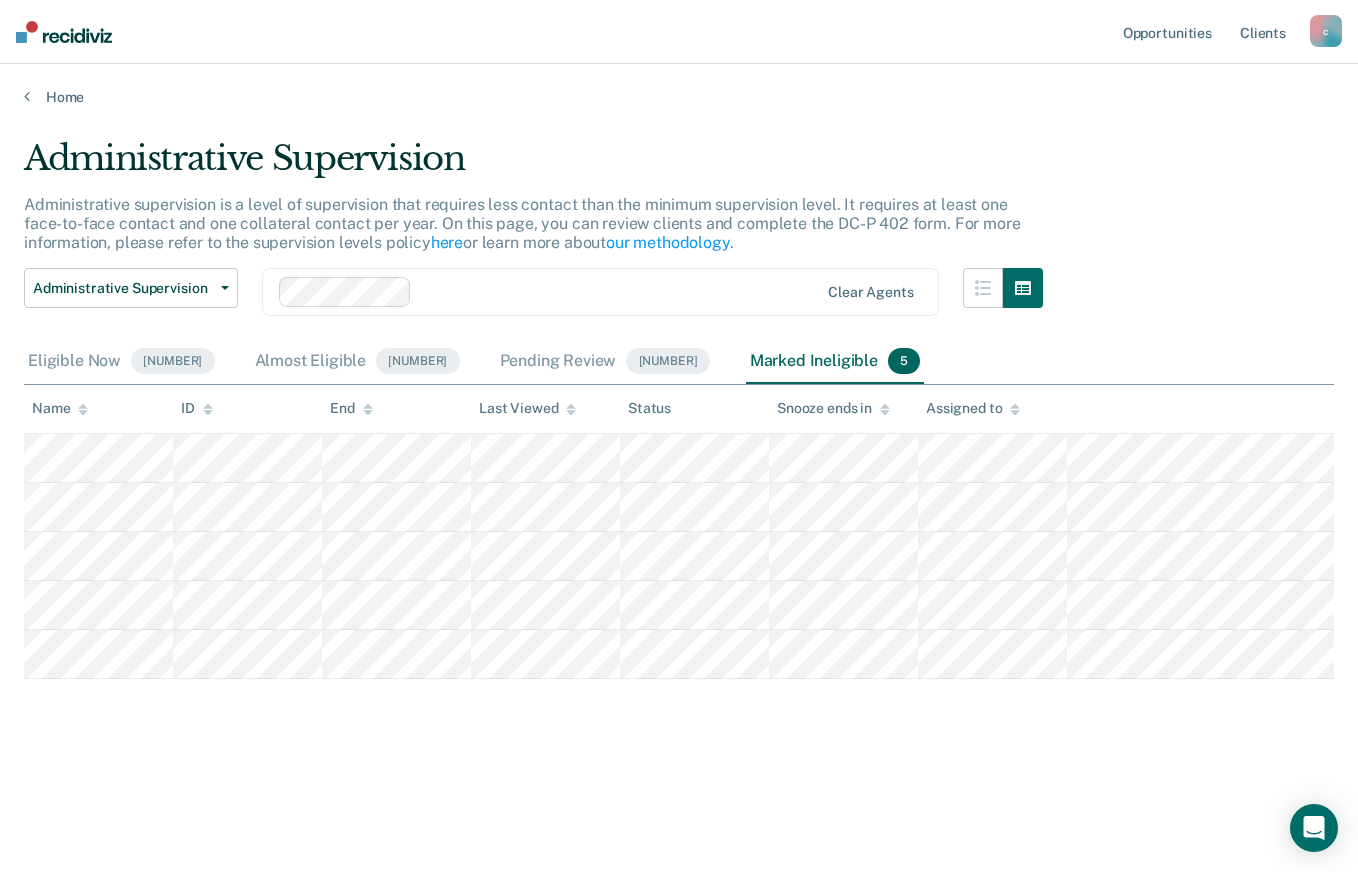 click on "Administrative Supervision Administrative supervision is a level of supervision that requires less contact than the minimum supervision level. It requires at least one face-to-face contact and one collateral contact per year. On this page, you can review clients and complete the DC-P 402 form. For more information, please refer to the supervision levels policy here or learn more about our methodology . Administrative Supervision Administrative Supervision Special Circumstances Supervision Clear agents Eligible Now [NUMBER] Almost Eligible [NUMBER] Pending Review [NUMBER] Marked Ineligible [NUMBER]
To pick up a draggable item, press the space bar.
While dragging, use the arrow keys to move the item.
Press space again to drop the item in its new position, or press escape to cancel.
Name ID End Last Viewed Status Snooze ends in Assigned to" at bounding box center [679, 486] 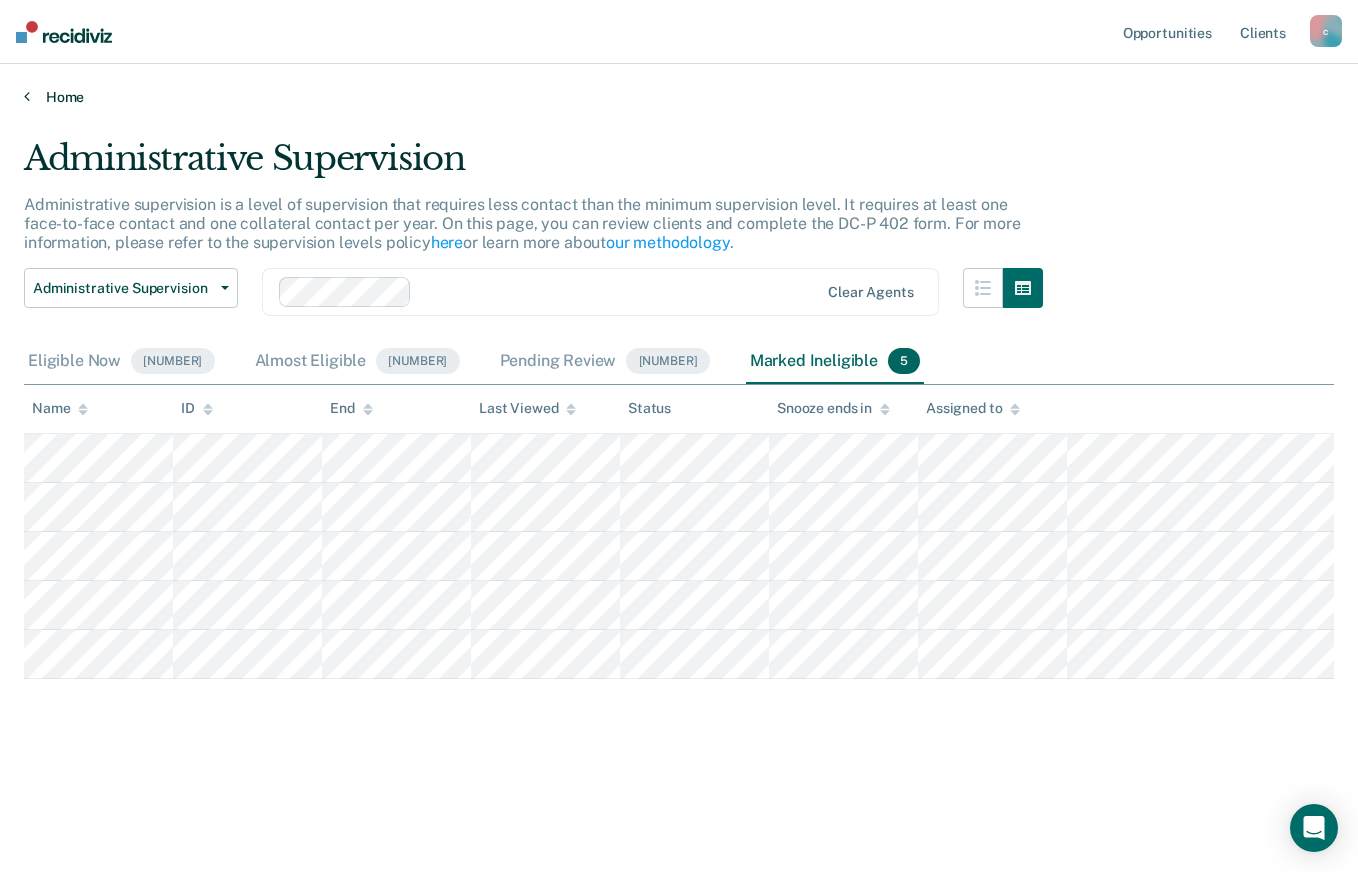 click on "Home" at bounding box center [679, 97] 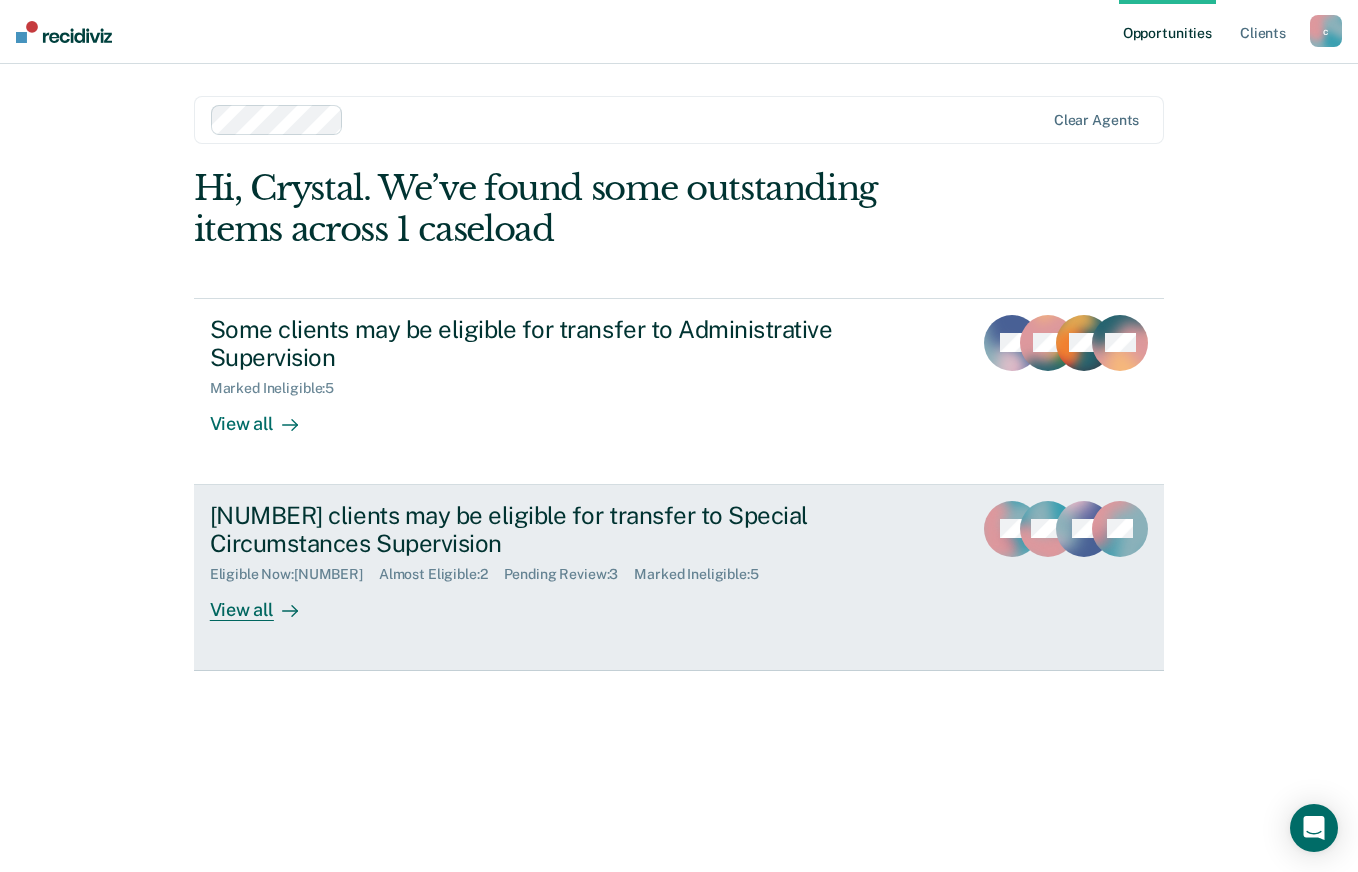 click on "[NUMBER] clients may be eligible for transfer to Special Circumstances Supervision" at bounding box center [561, 530] 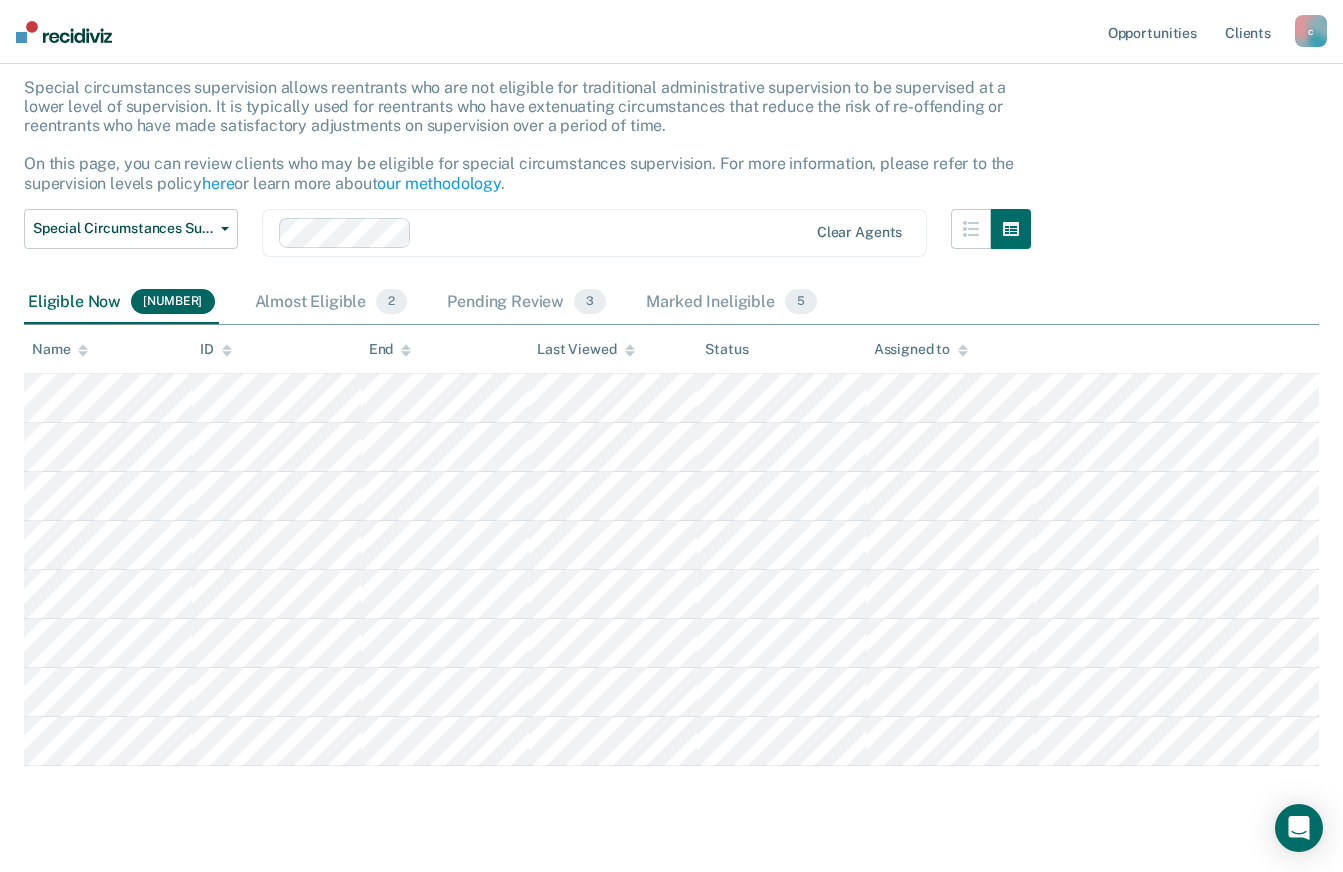 scroll, scrollTop: 154, scrollLeft: 0, axis: vertical 